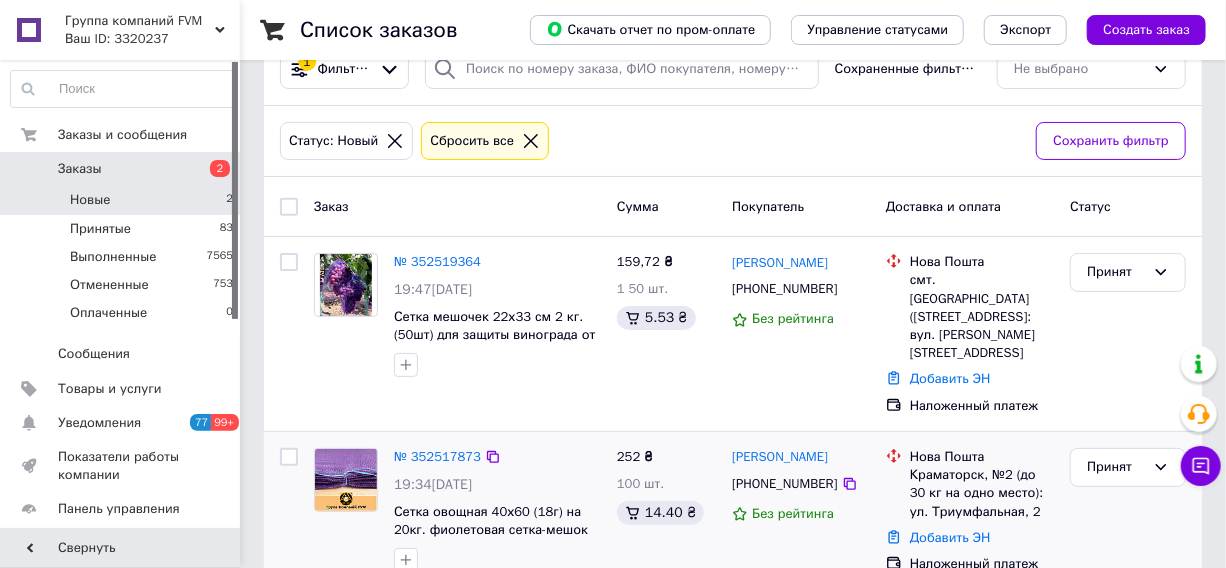 scroll, scrollTop: 58, scrollLeft: 0, axis: vertical 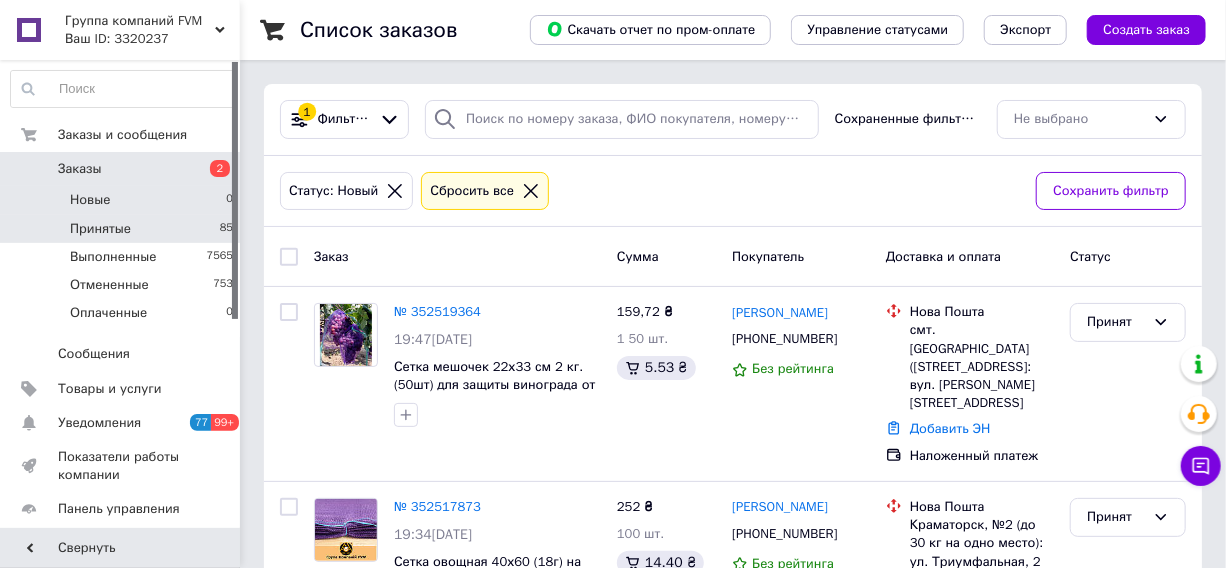 click on "Принятые" at bounding box center [100, 229] 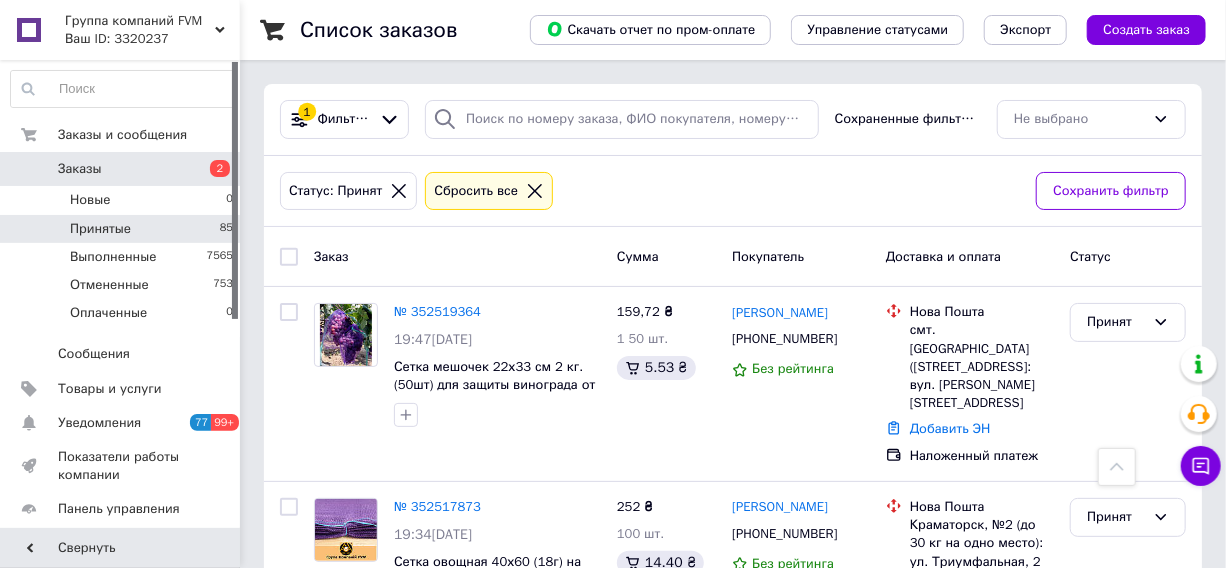 scroll, scrollTop: 15968, scrollLeft: 0, axis: vertical 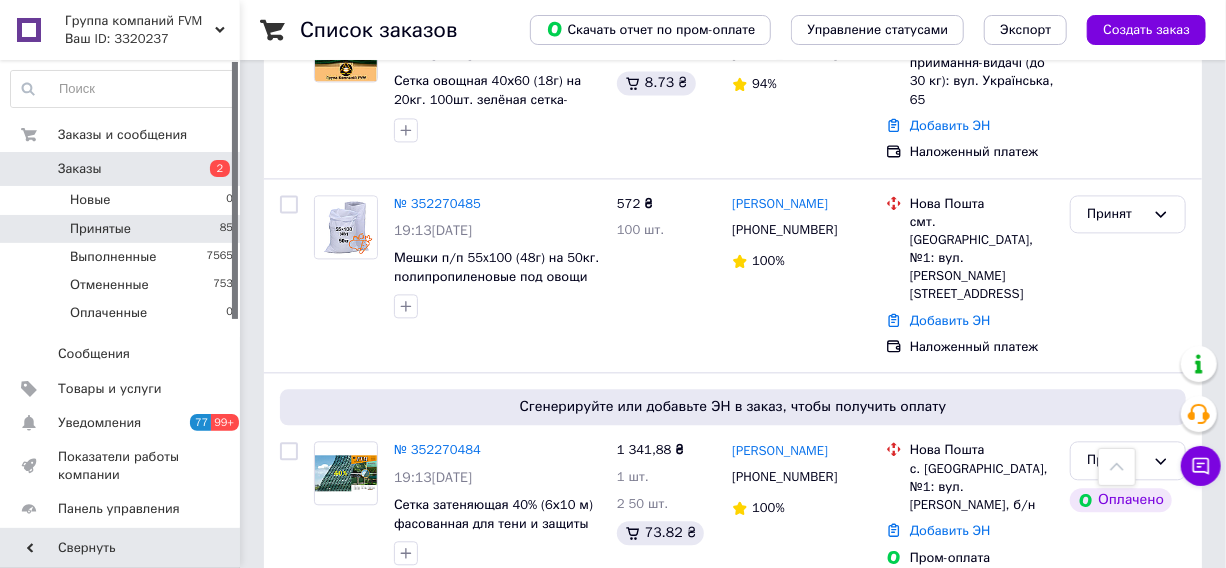 click 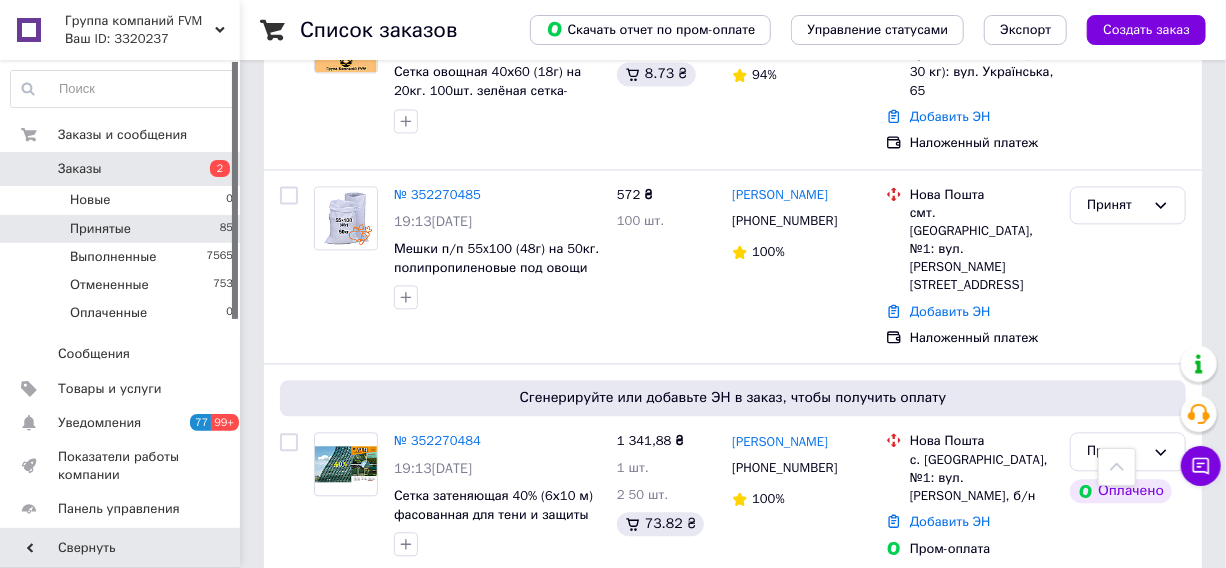 scroll, scrollTop: 15348, scrollLeft: 0, axis: vertical 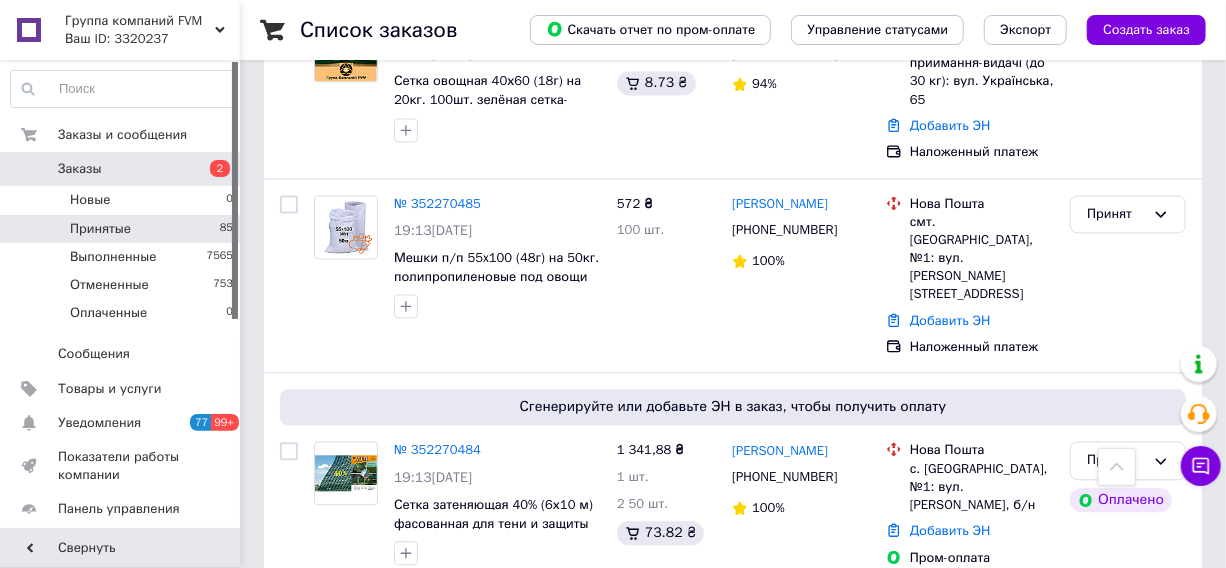 click 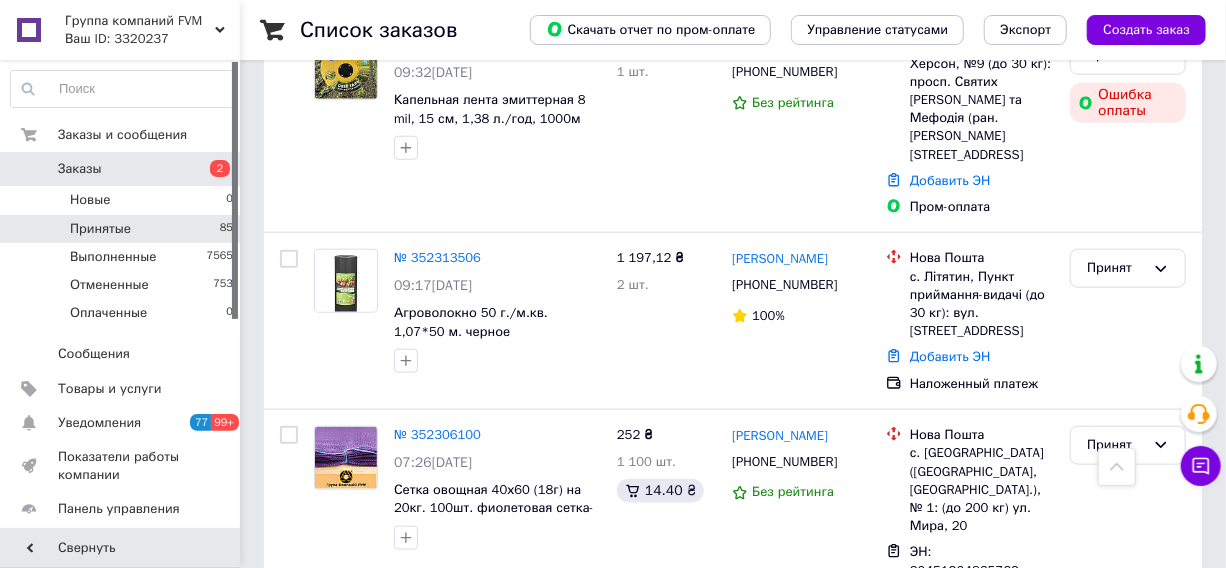scroll, scrollTop: 14257, scrollLeft: 0, axis: vertical 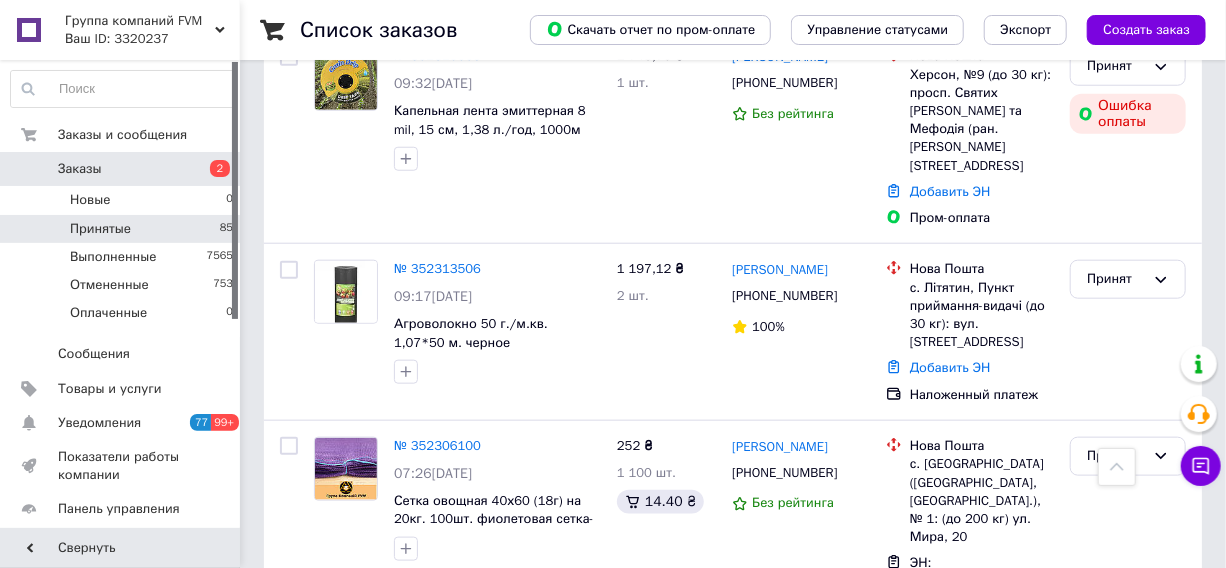 click 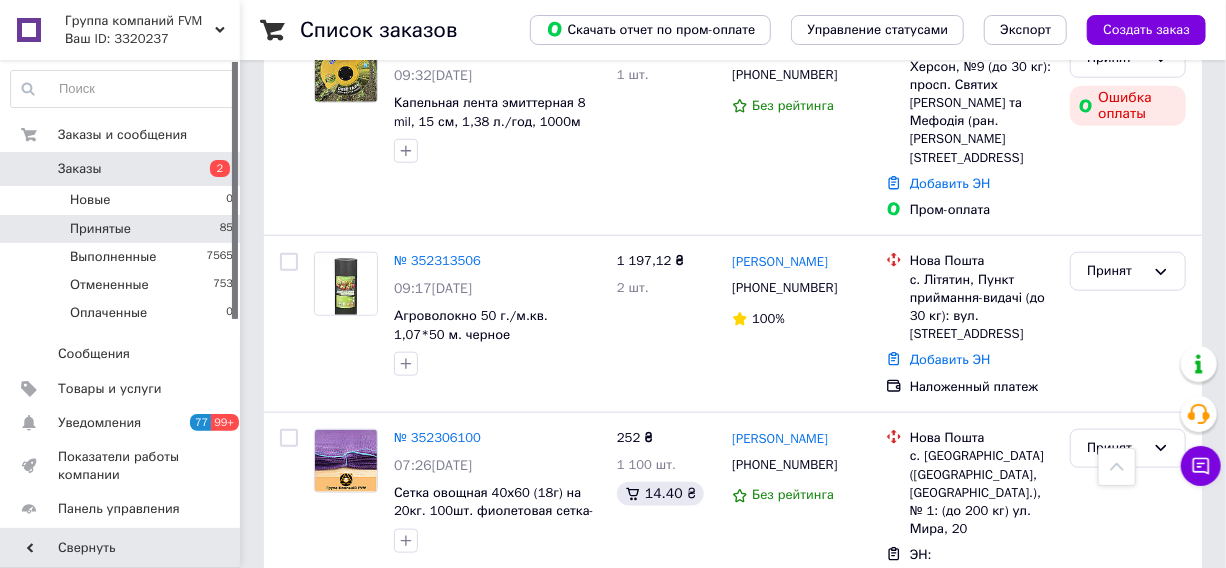 scroll, scrollTop: 14257, scrollLeft: 0, axis: vertical 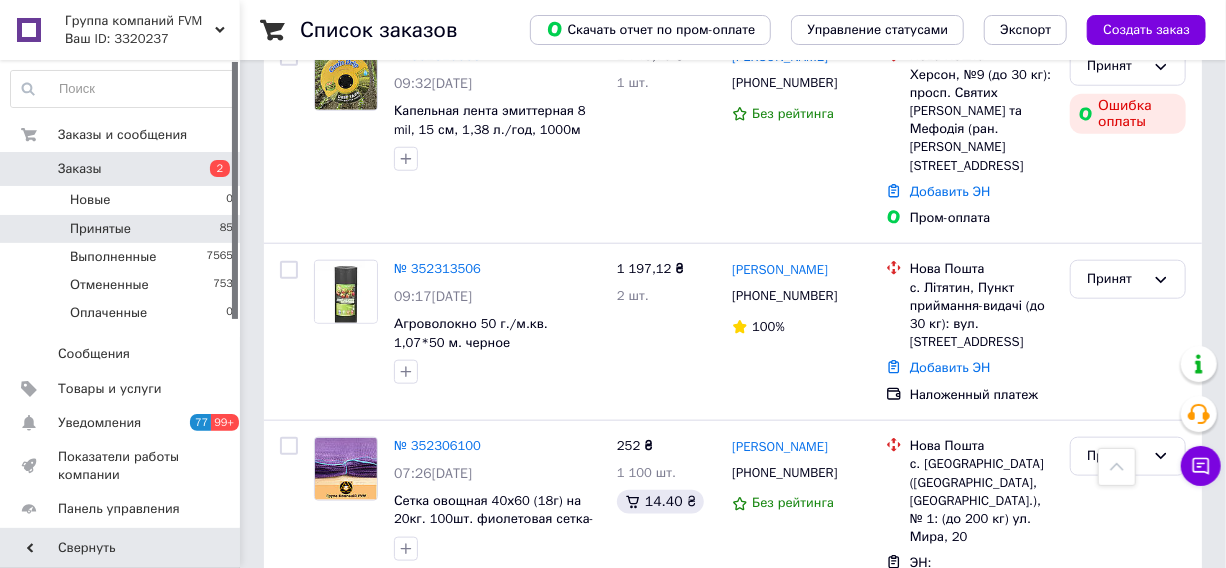 click 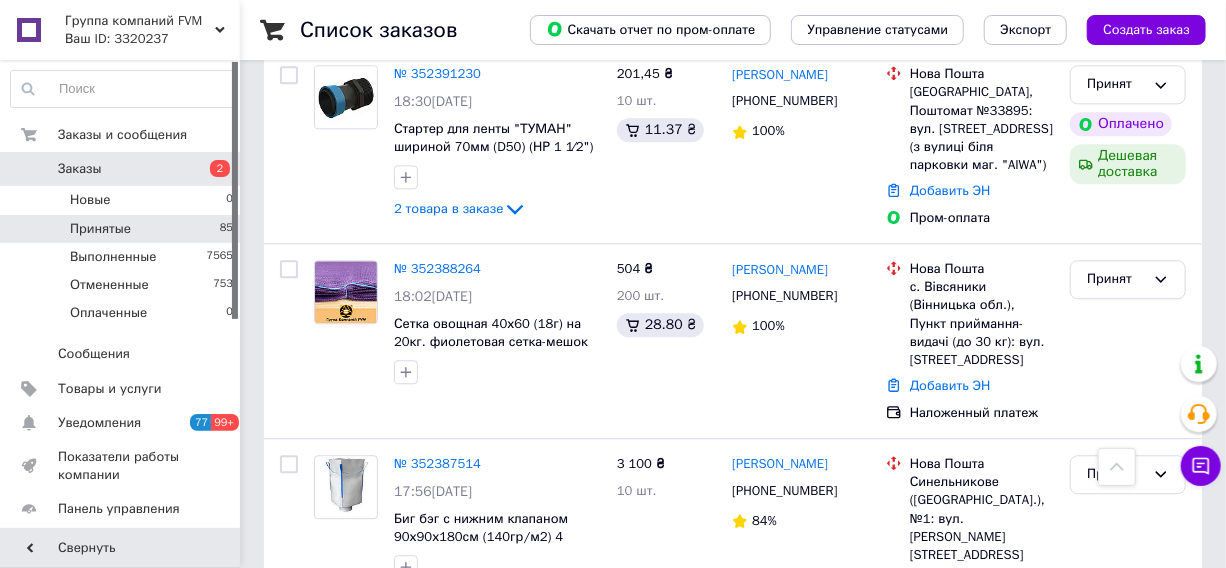 scroll, scrollTop: 12166, scrollLeft: 0, axis: vertical 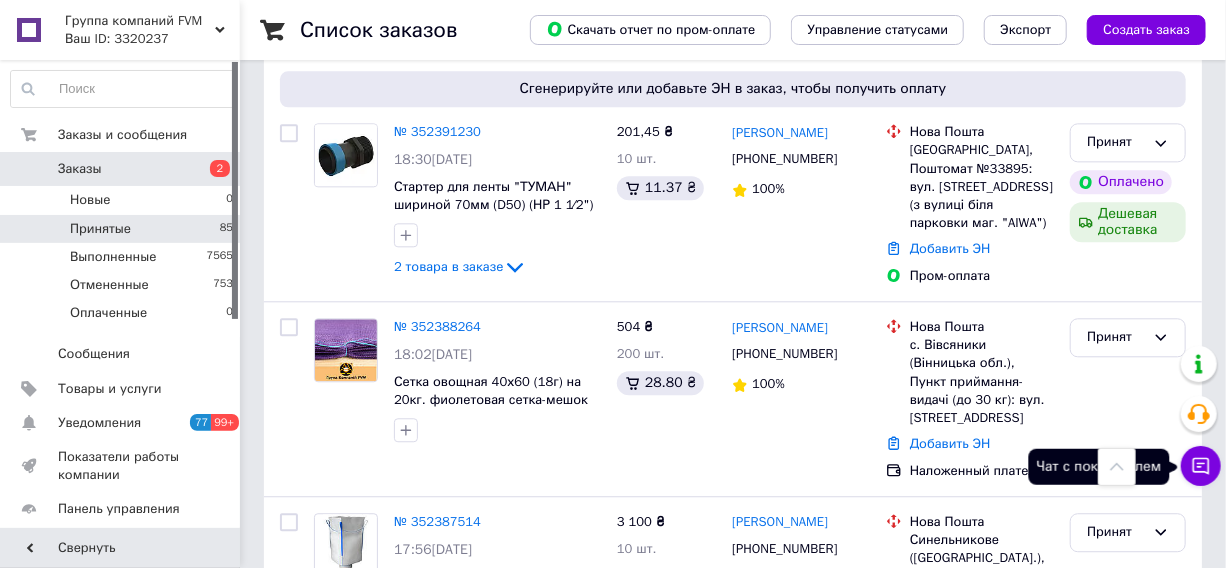 click 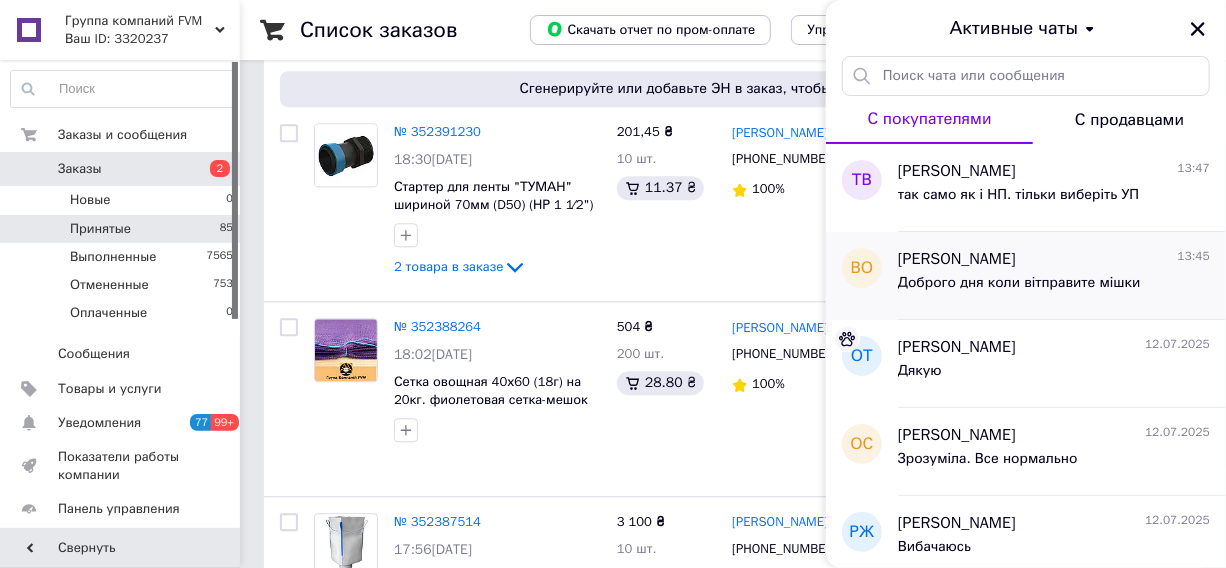 click on "Доброго дня коли вітправите мішки" at bounding box center (1019, 283) 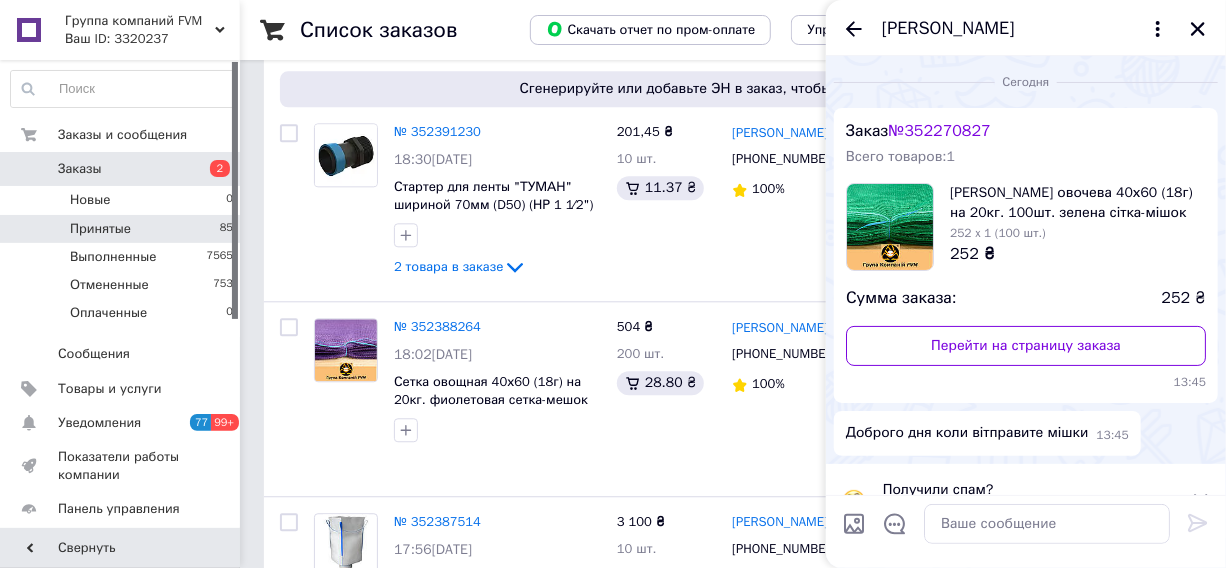 scroll, scrollTop: 42, scrollLeft: 0, axis: vertical 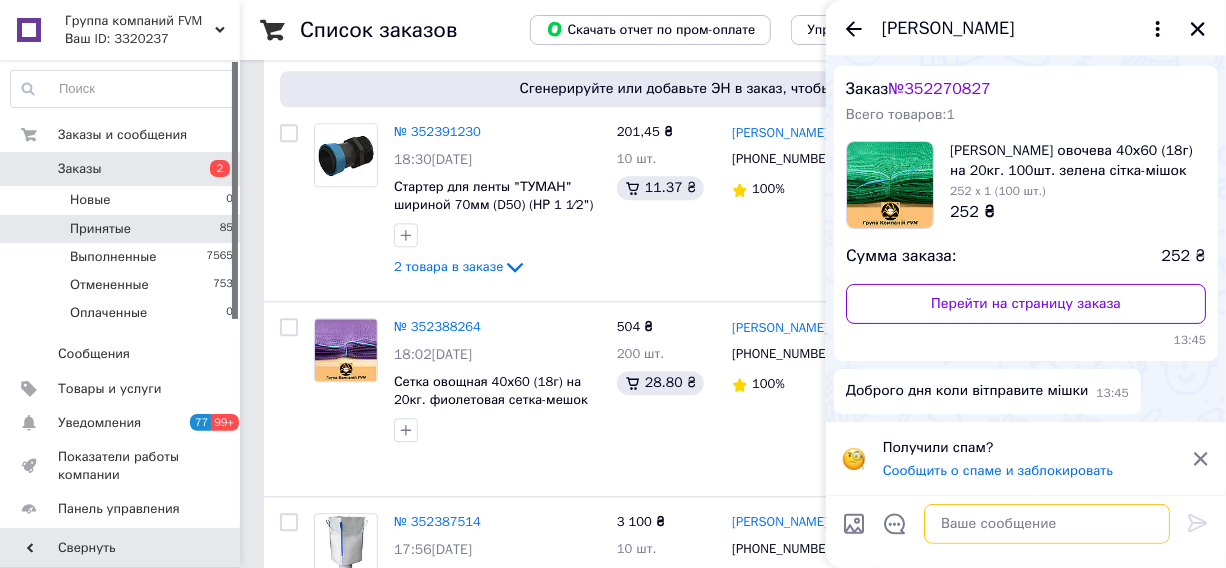 click at bounding box center [1047, 524] 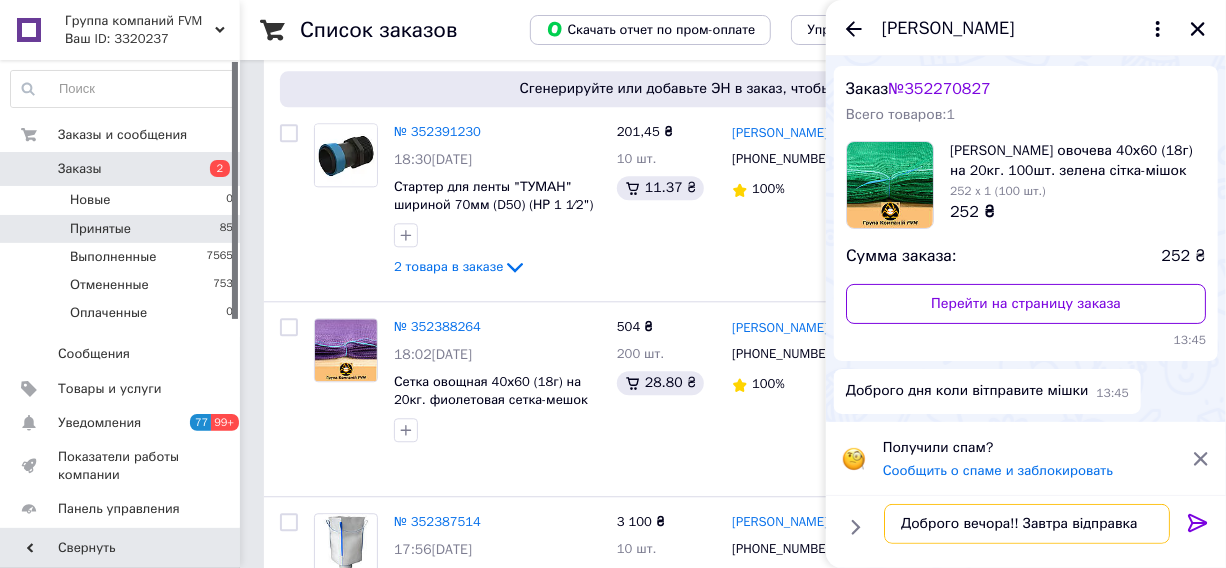 type on "Доброго вечора!! Завтра відправка" 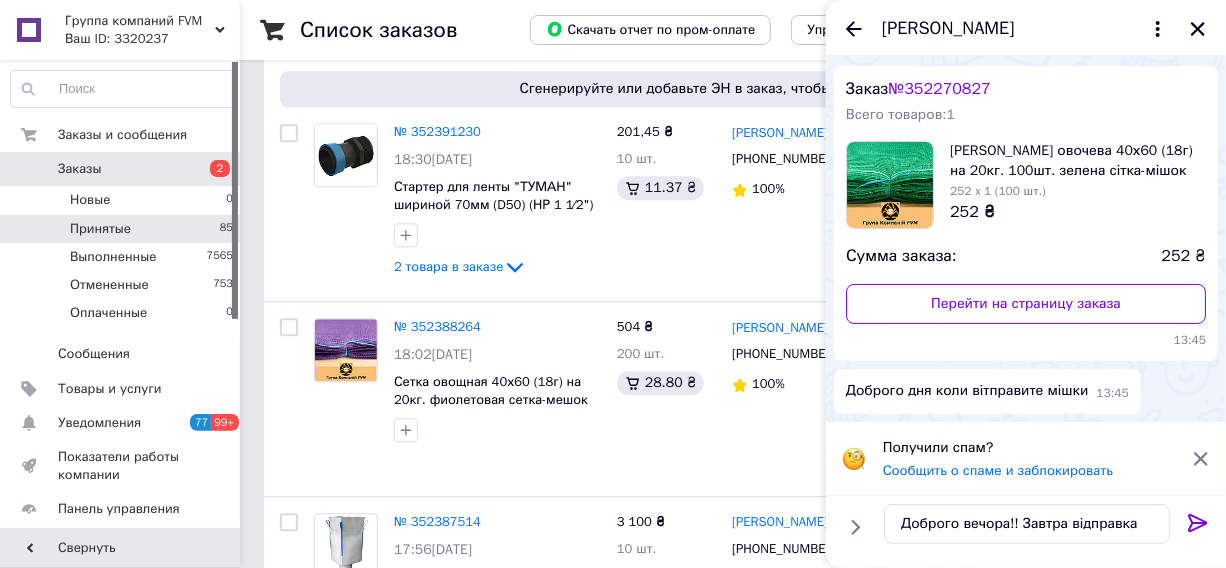 click 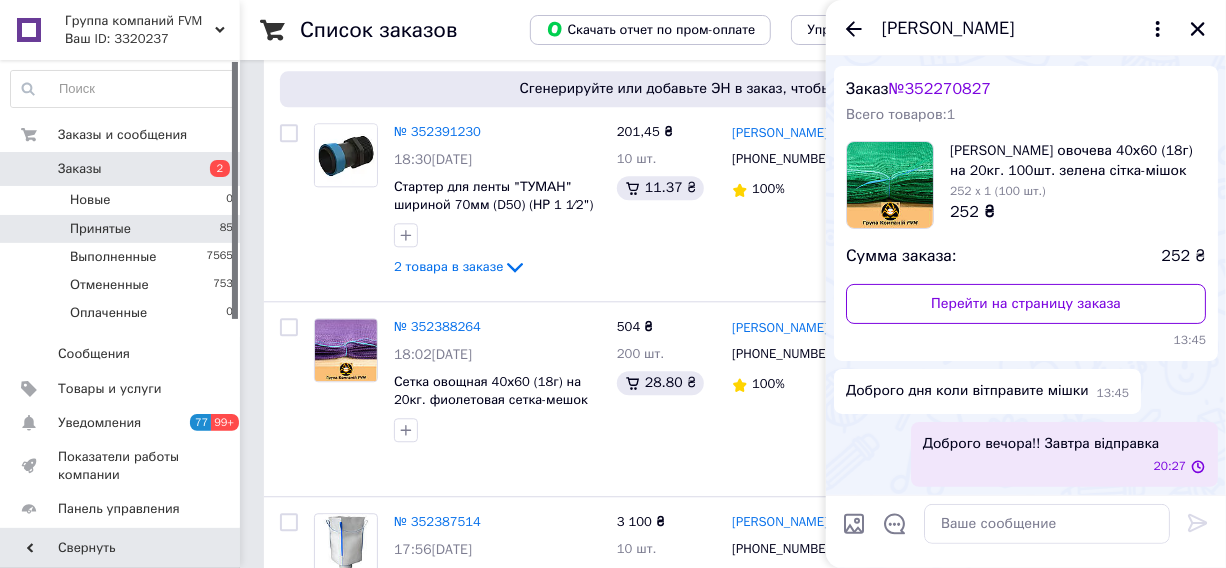 scroll, scrollTop: 41, scrollLeft: 0, axis: vertical 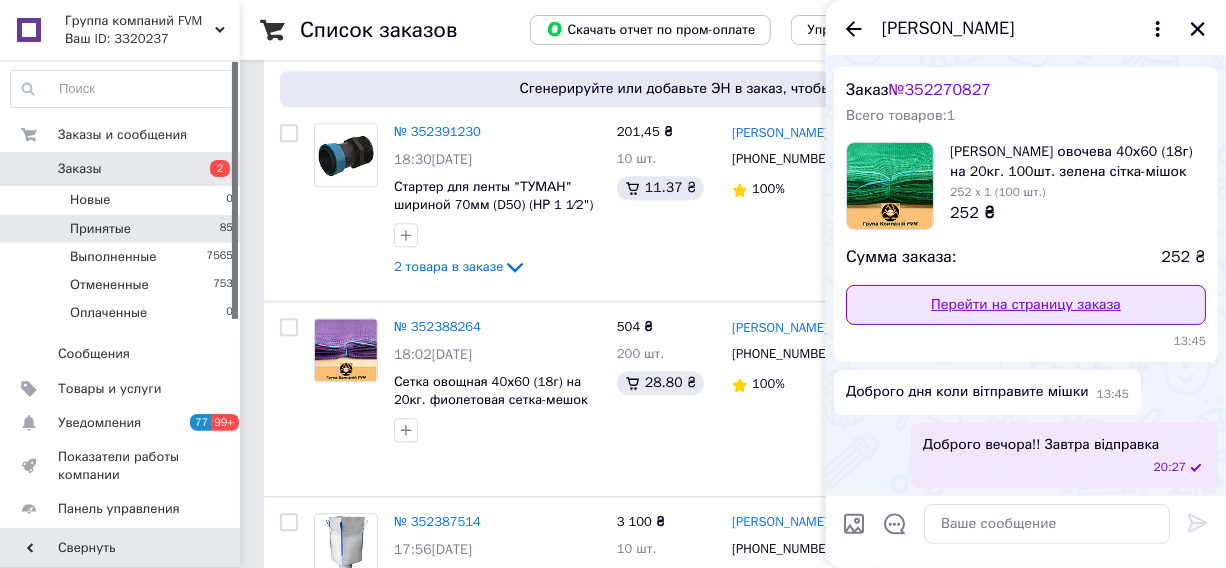 click on "Перейти на страницу заказа" at bounding box center (1026, 305) 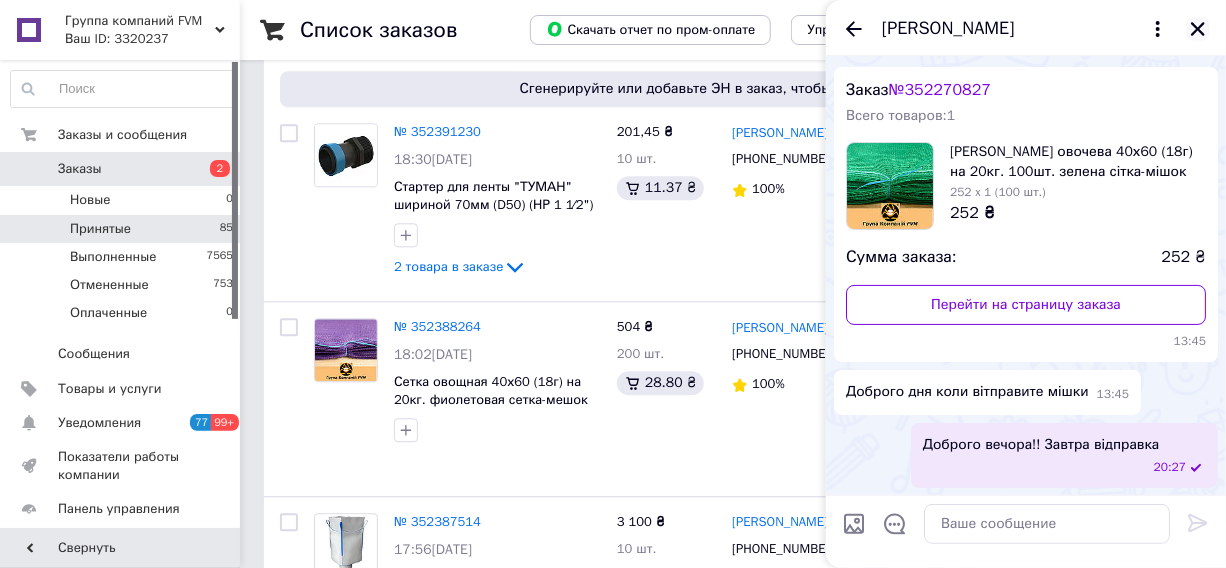 click 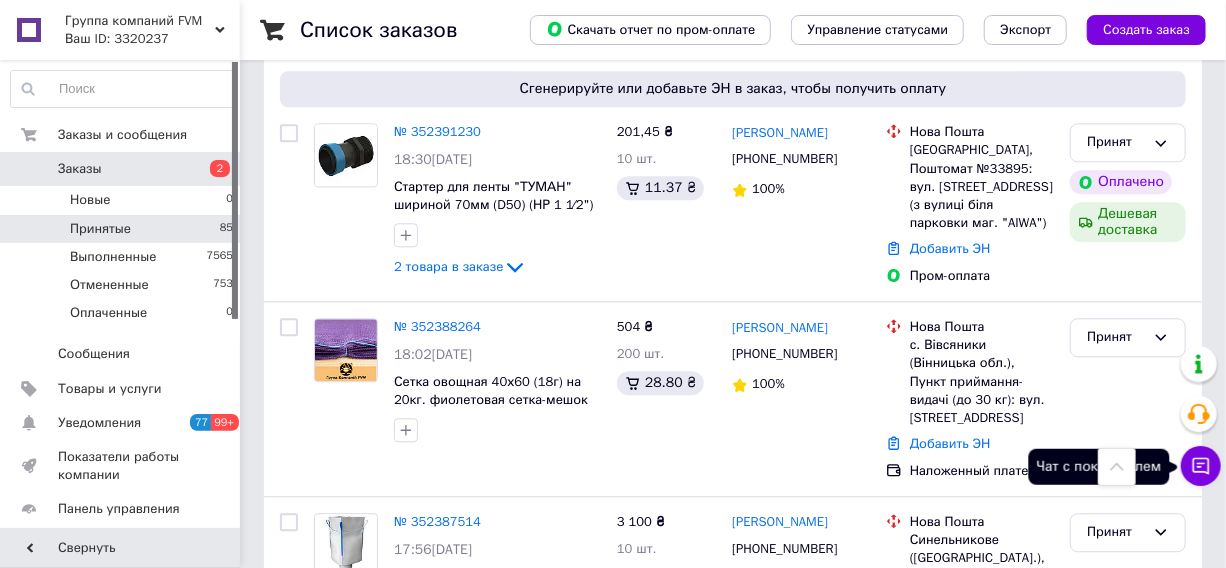 click 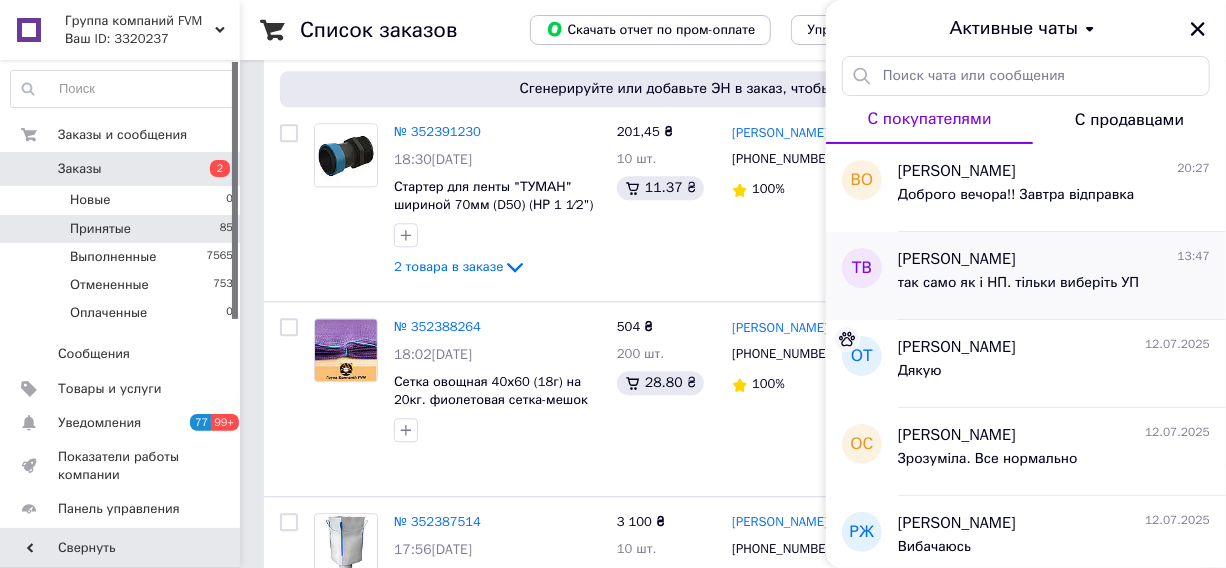 click on "так само як і НП. тільки виберіть УП" at bounding box center (1018, 283) 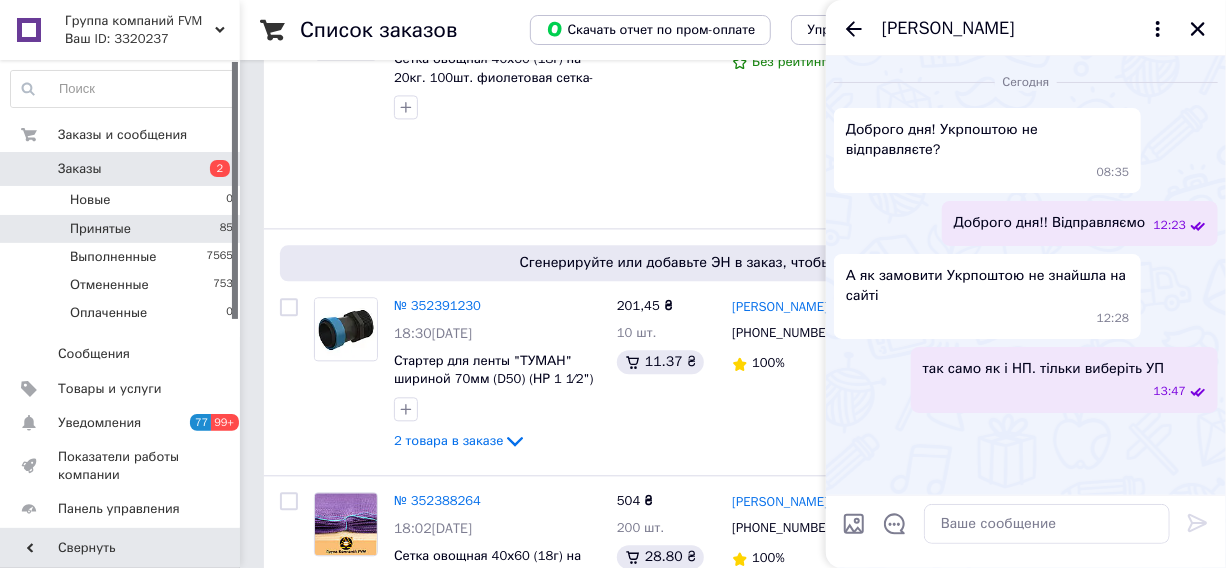 scroll, scrollTop: 12075, scrollLeft: 0, axis: vertical 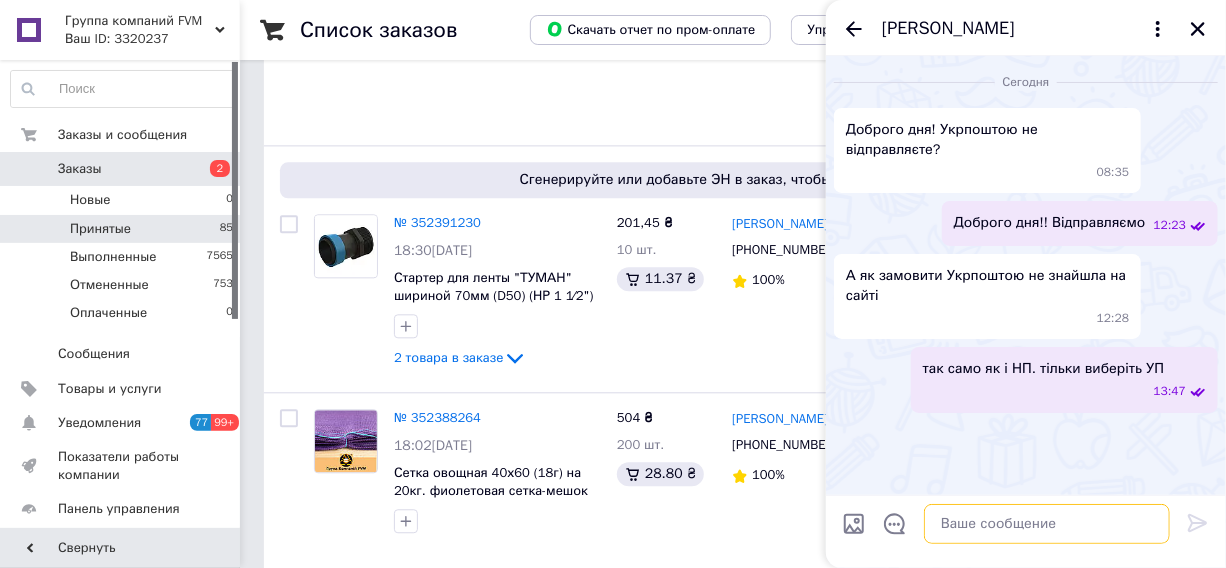 click at bounding box center (1047, 524) 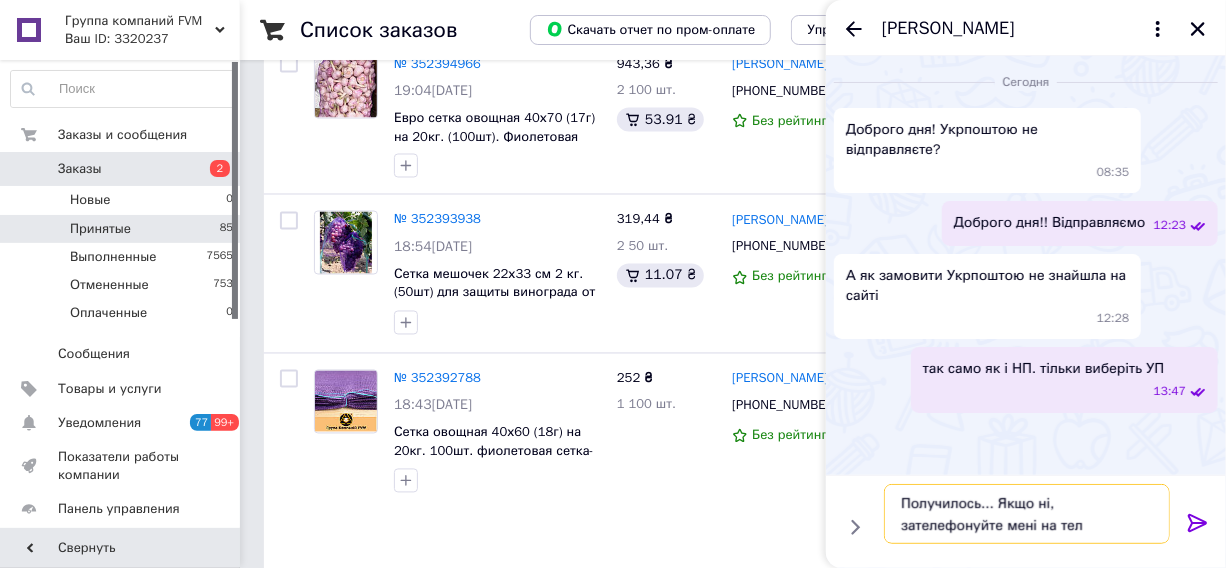 scroll, scrollTop: 11620, scrollLeft: 0, axis: vertical 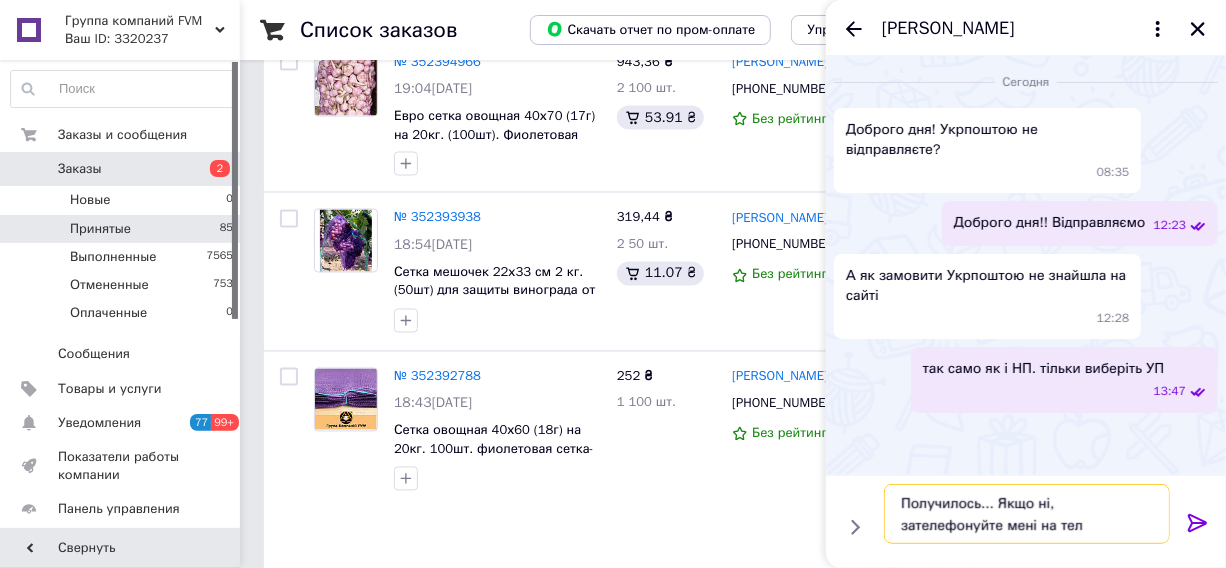 type on "Получилось... Якщо ні, зателефонуйте мені на тел" 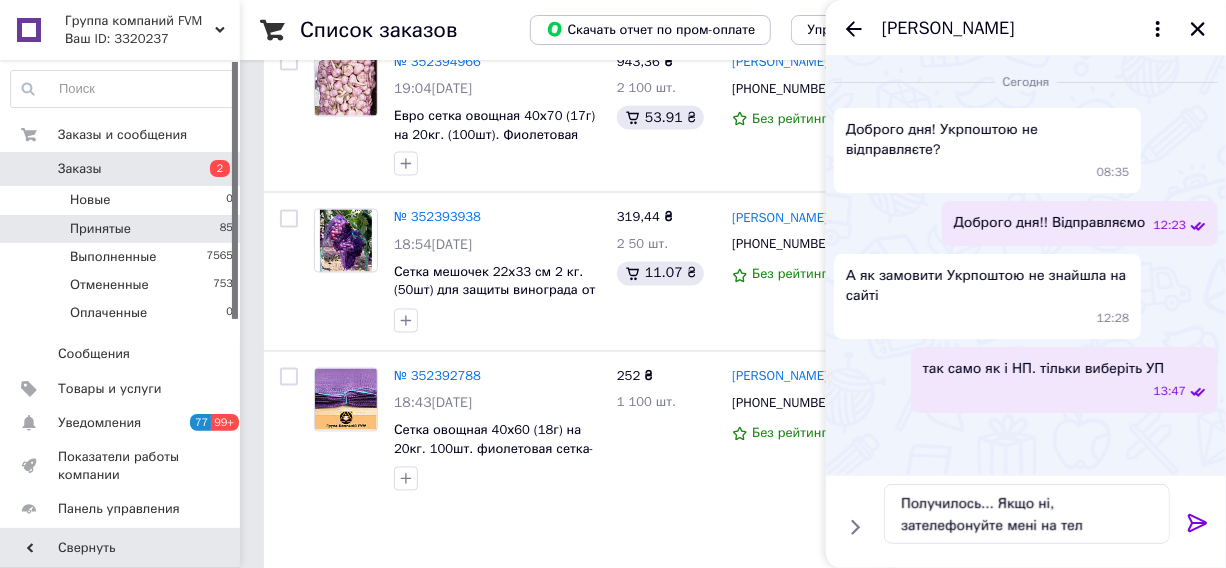click 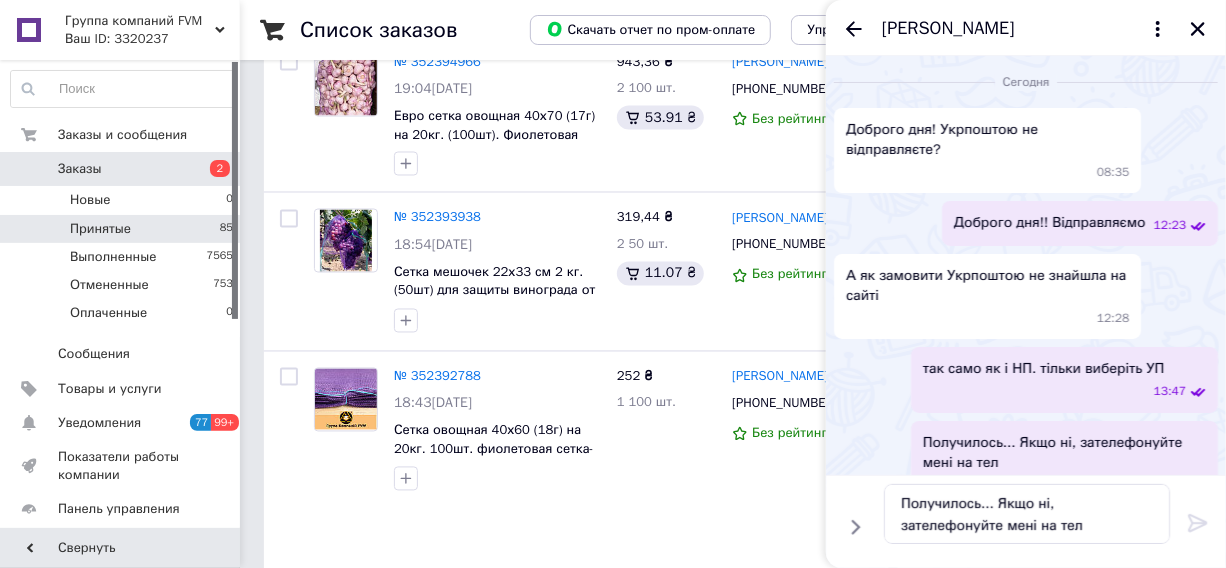 type 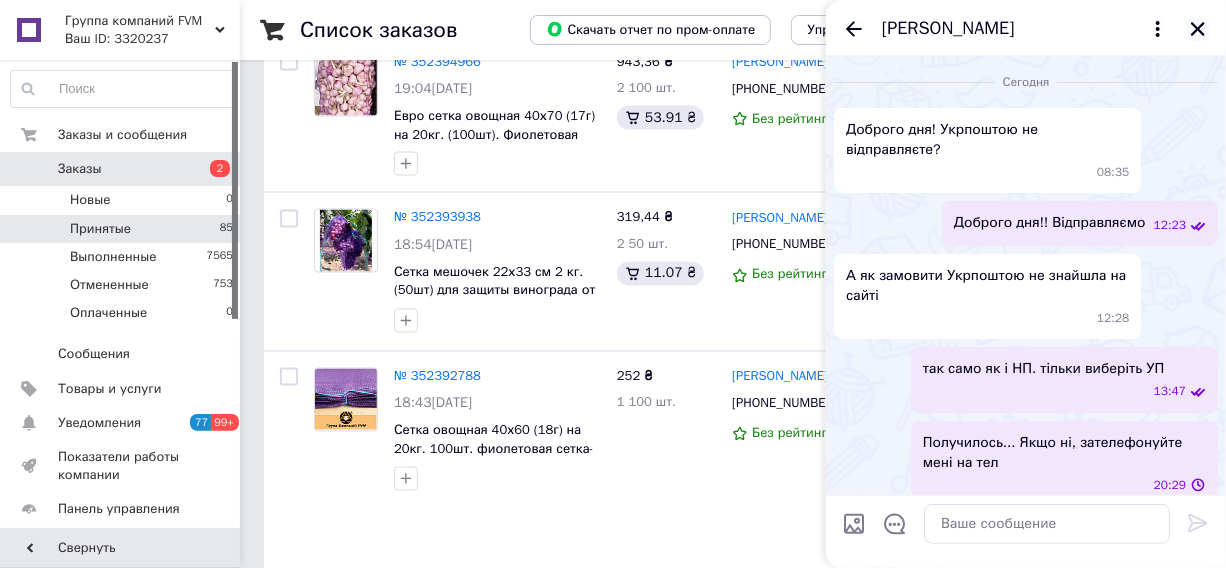 click 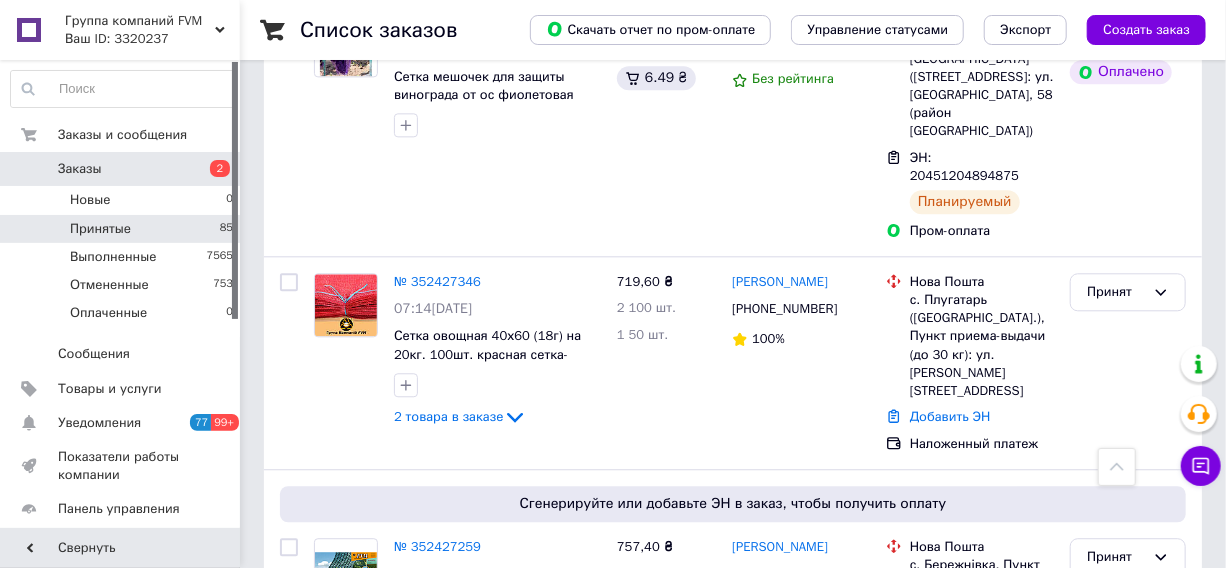 scroll, scrollTop: 9166, scrollLeft: 0, axis: vertical 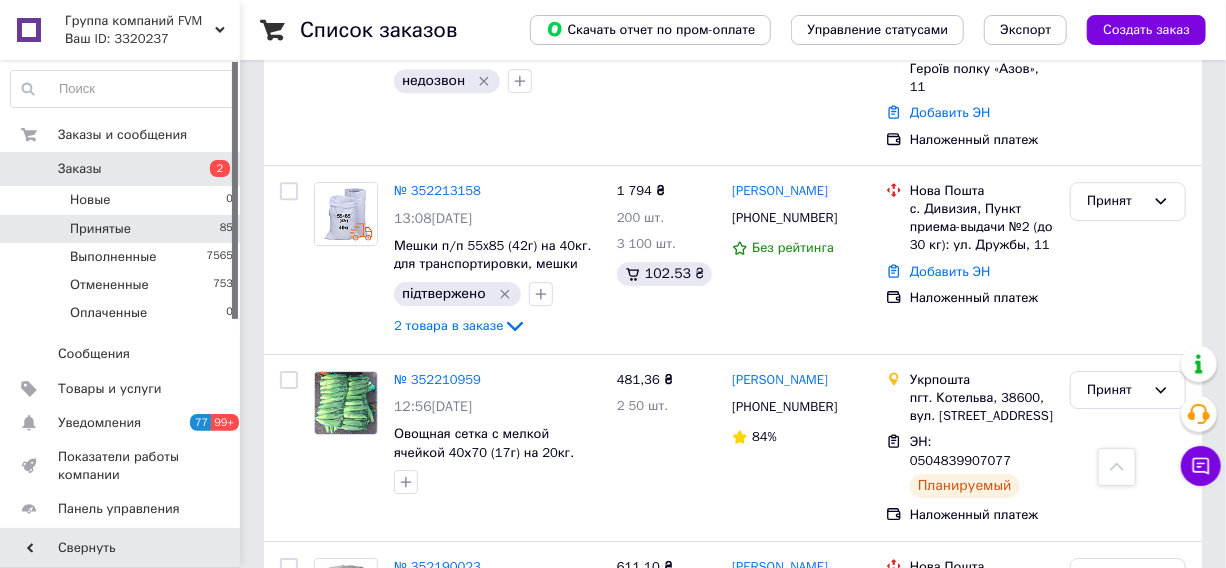 click 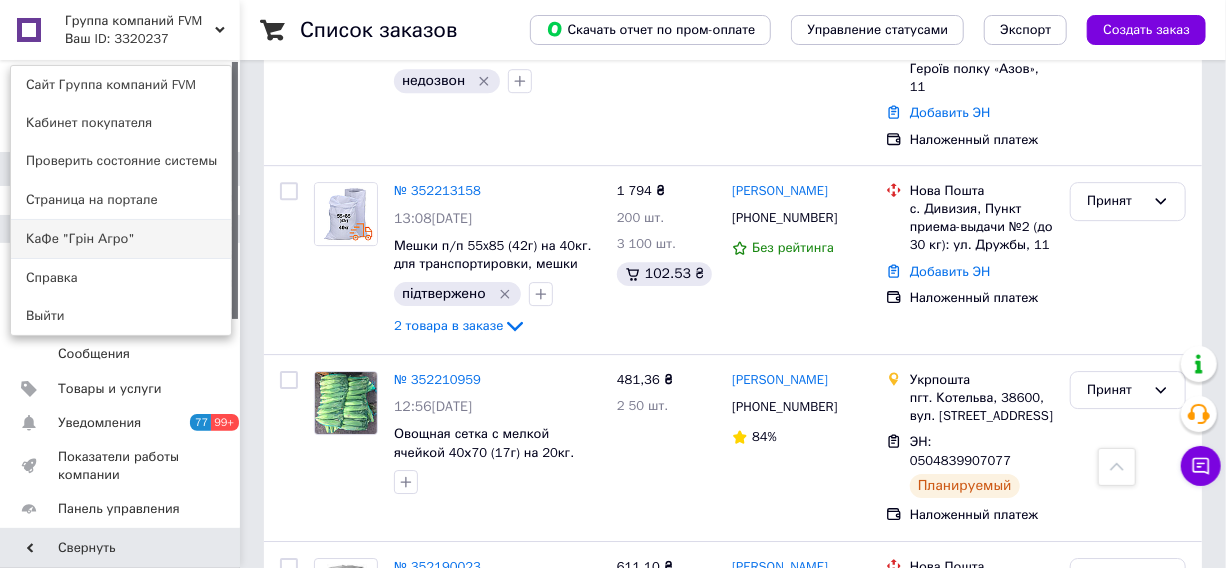 click on "КаФе "Грін Агро"" at bounding box center (121, 239) 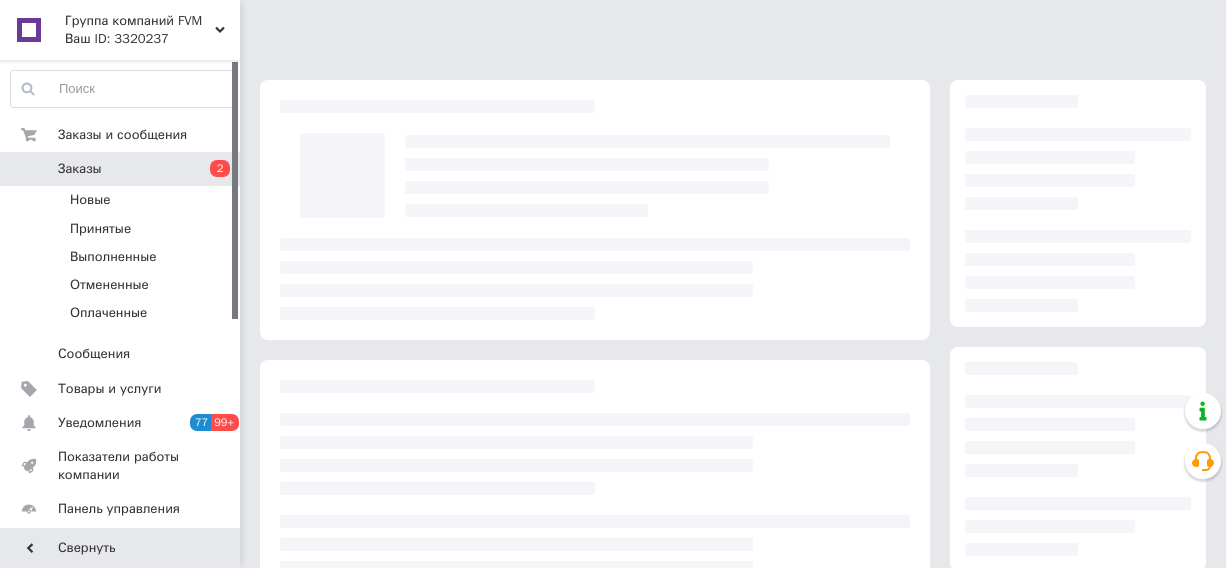scroll, scrollTop: 0, scrollLeft: 0, axis: both 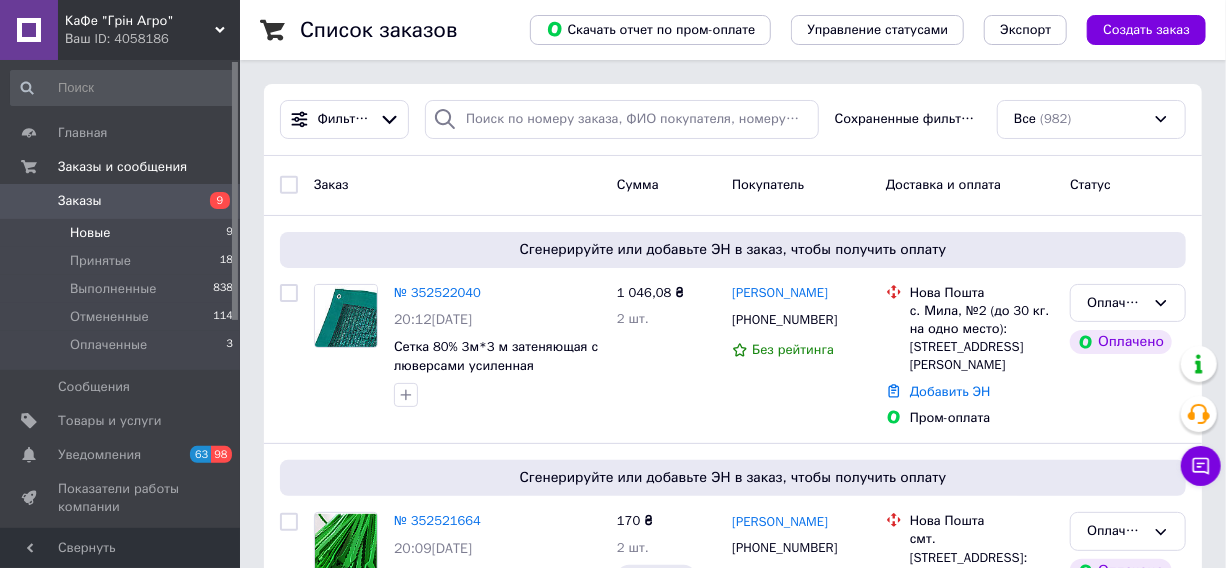 click on "Новые 9" at bounding box center [122, 233] 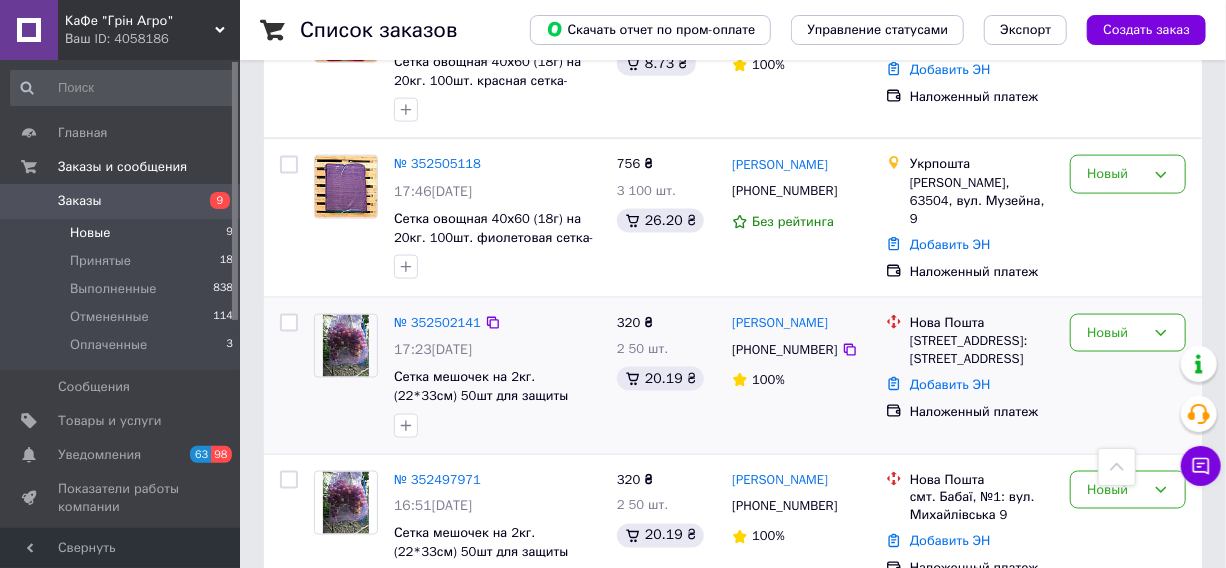 scroll, scrollTop: 1192, scrollLeft: 0, axis: vertical 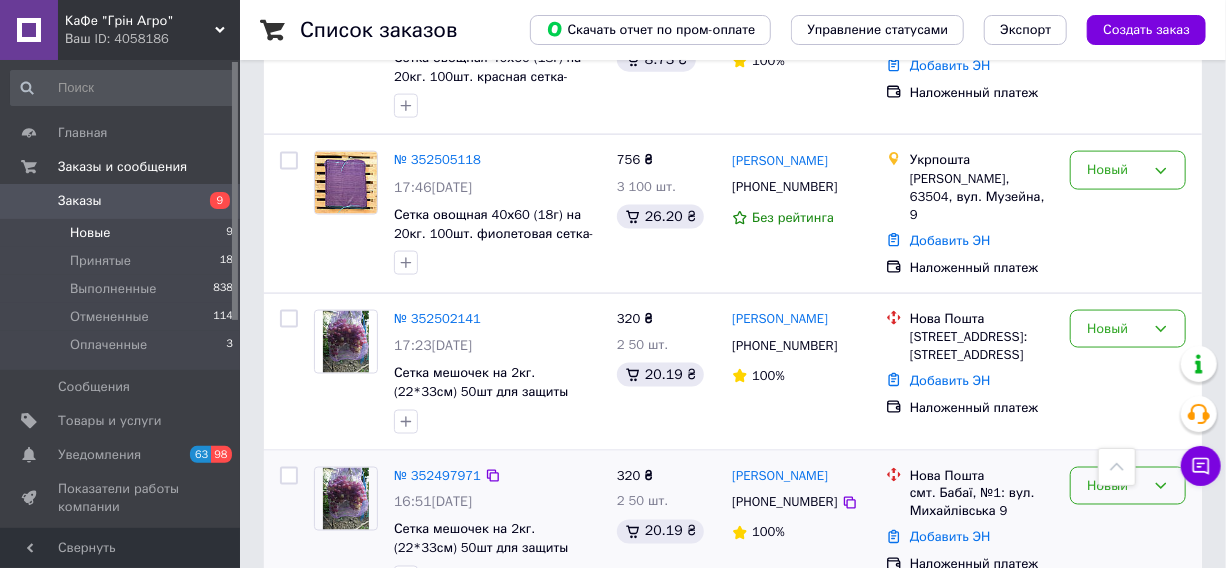 click on "Новый" at bounding box center [1116, 486] 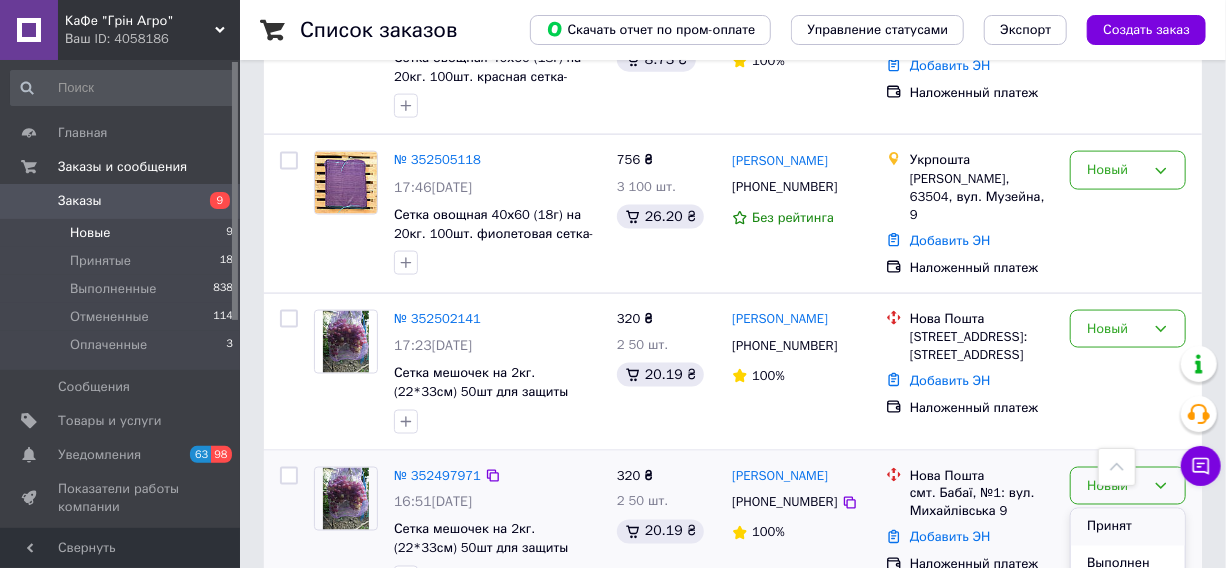 click on "Принят" at bounding box center (1128, 527) 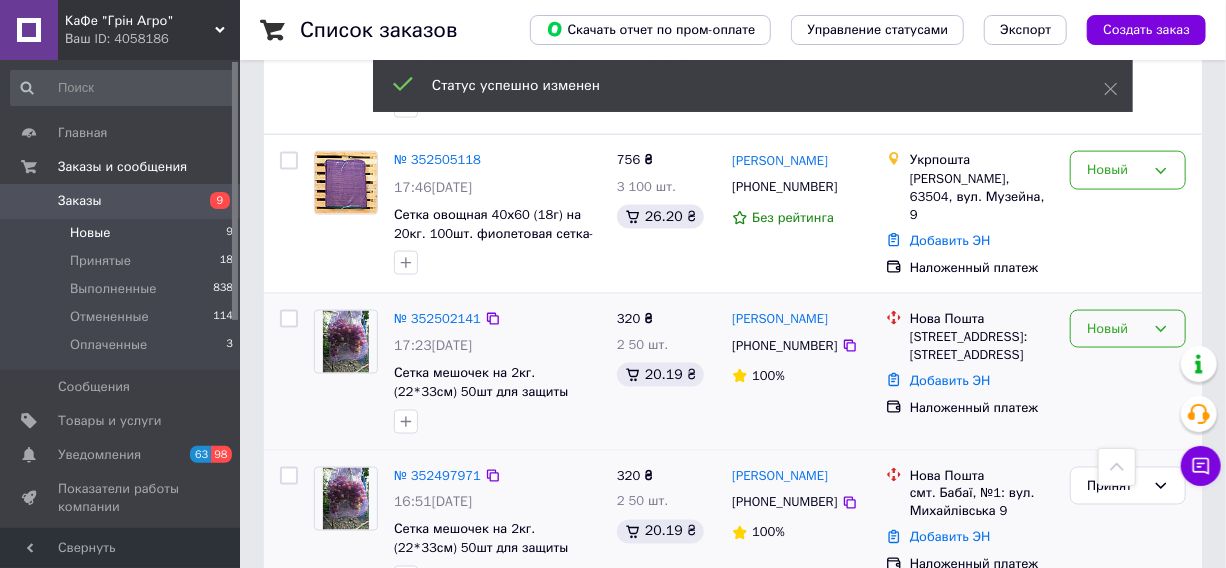 click on "Новый" at bounding box center [1116, 329] 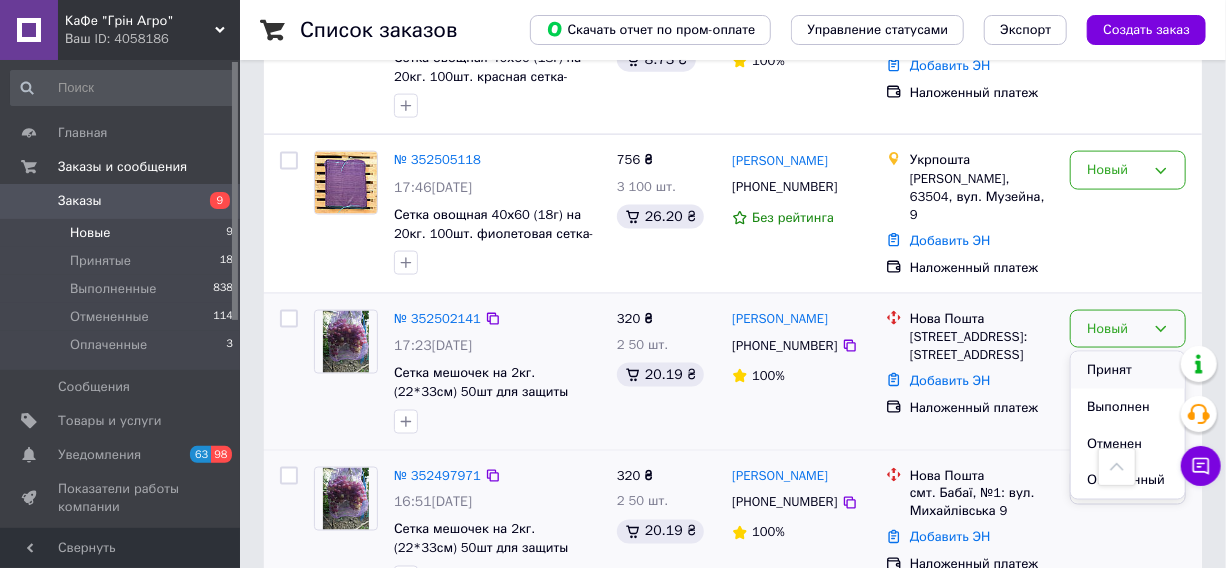click on "Принят" at bounding box center [1128, 370] 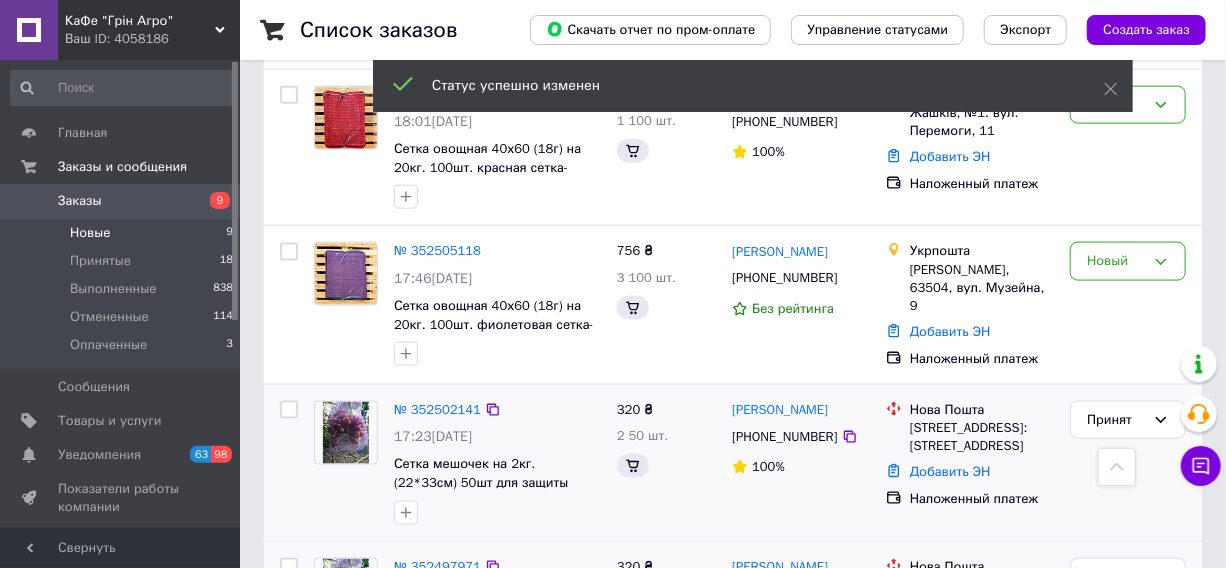 scroll, scrollTop: 1010, scrollLeft: 0, axis: vertical 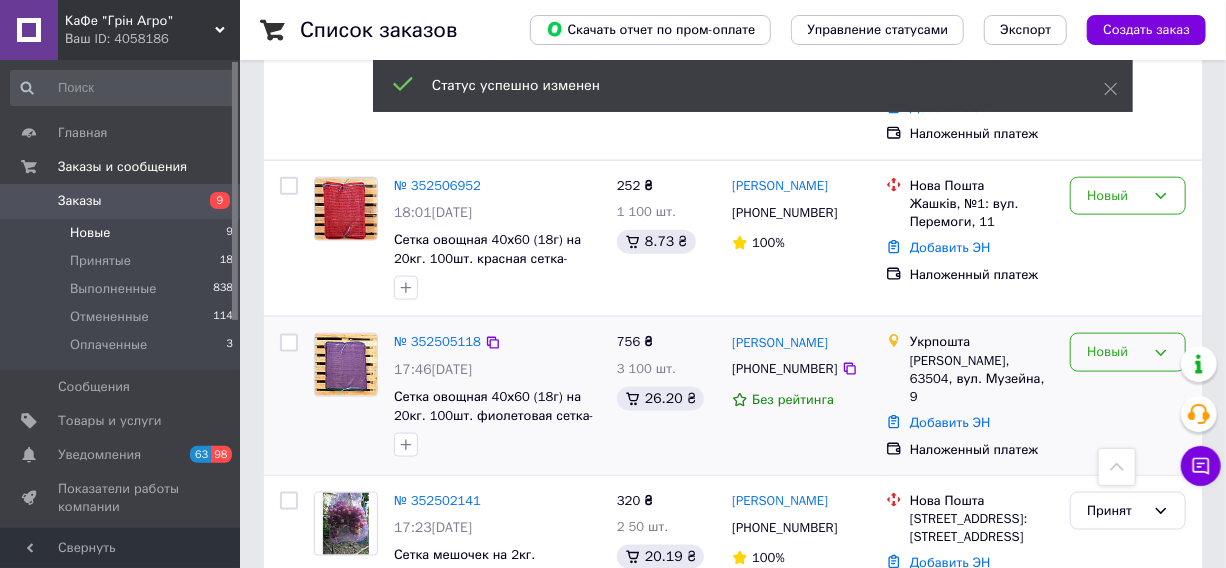 click on "Новый" at bounding box center [1116, 352] 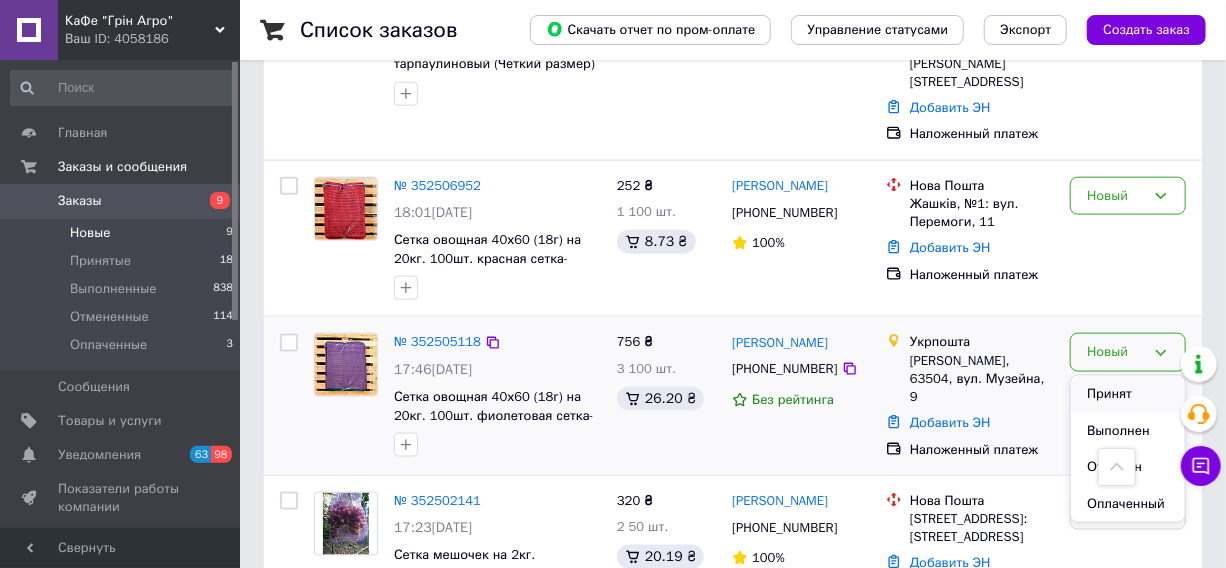 click on "Принят" at bounding box center [1128, 394] 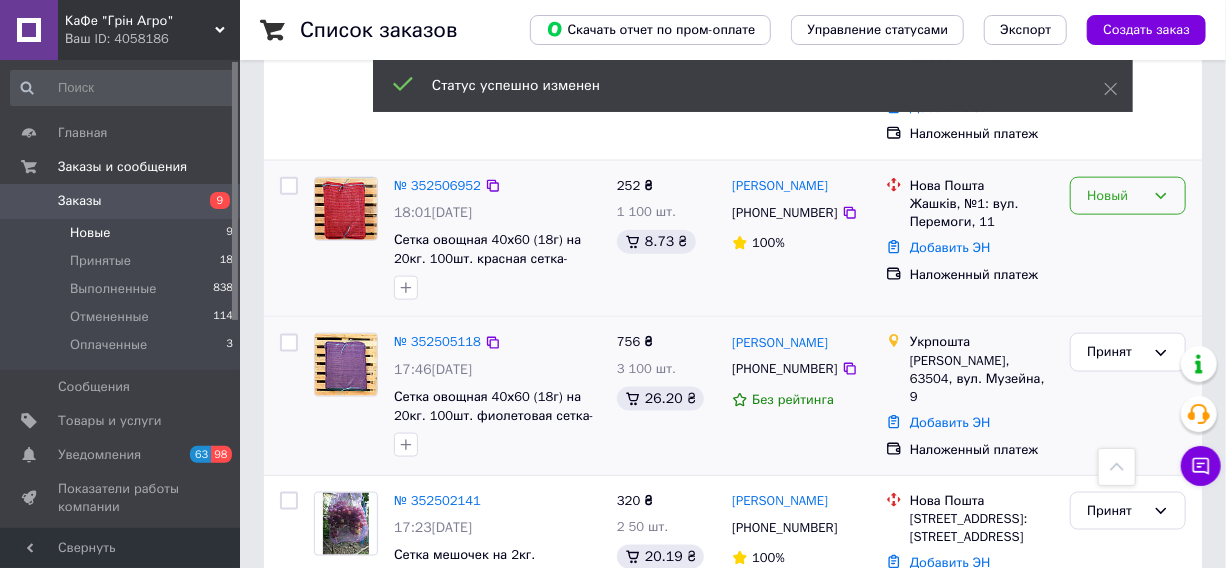 click on "Новый" at bounding box center [1116, 196] 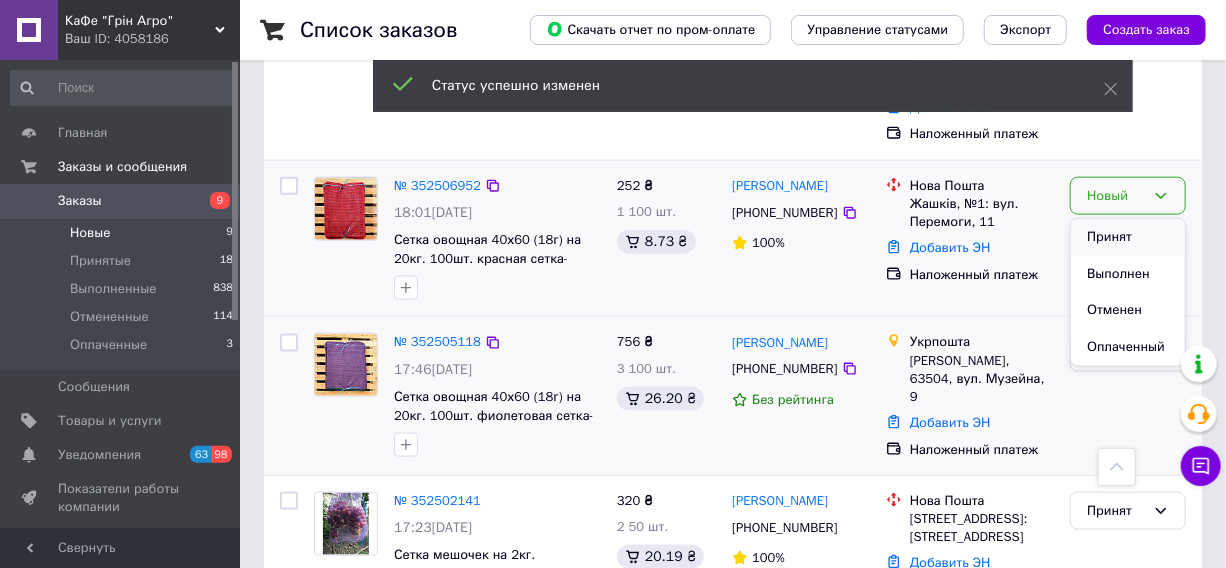 click on "Принят" at bounding box center [1128, 237] 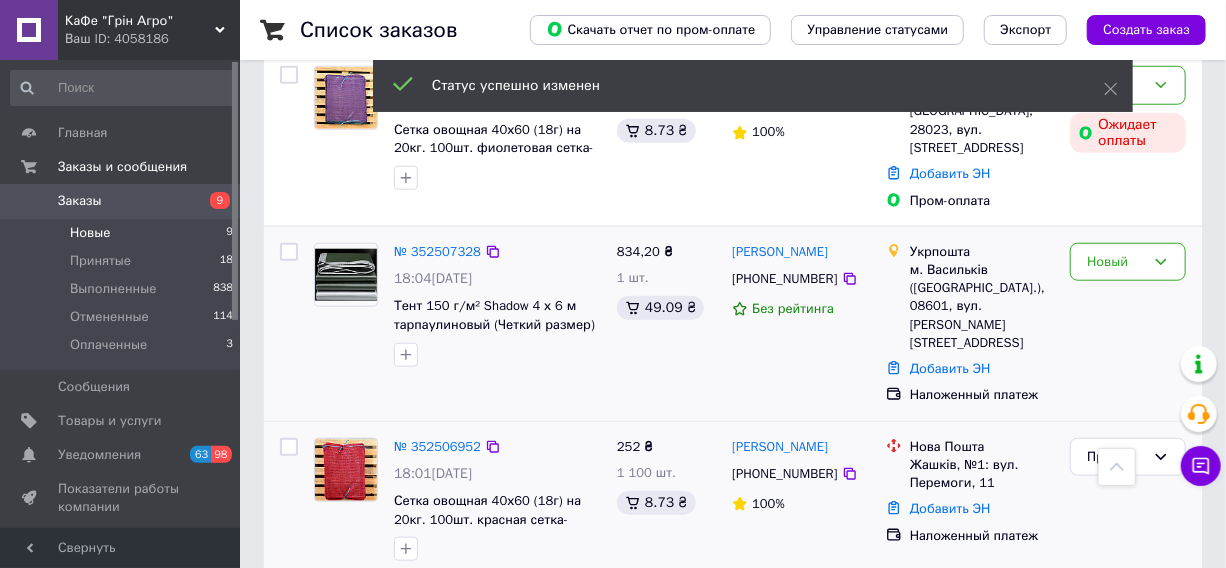scroll, scrollTop: 738, scrollLeft: 0, axis: vertical 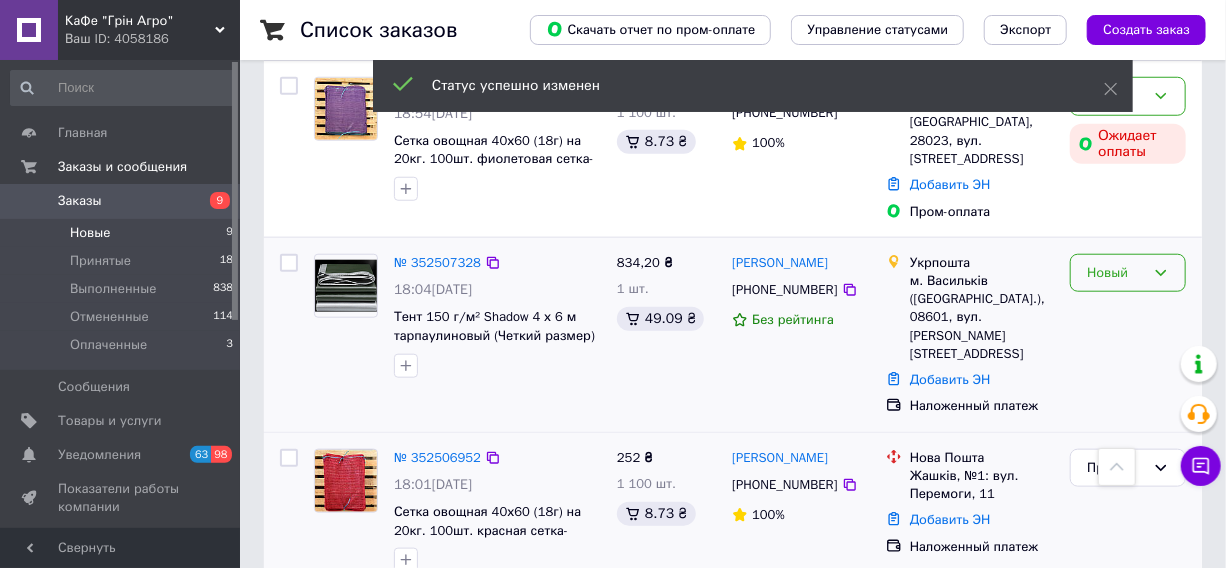 click on "Новый" at bounding box center [1116, 273] 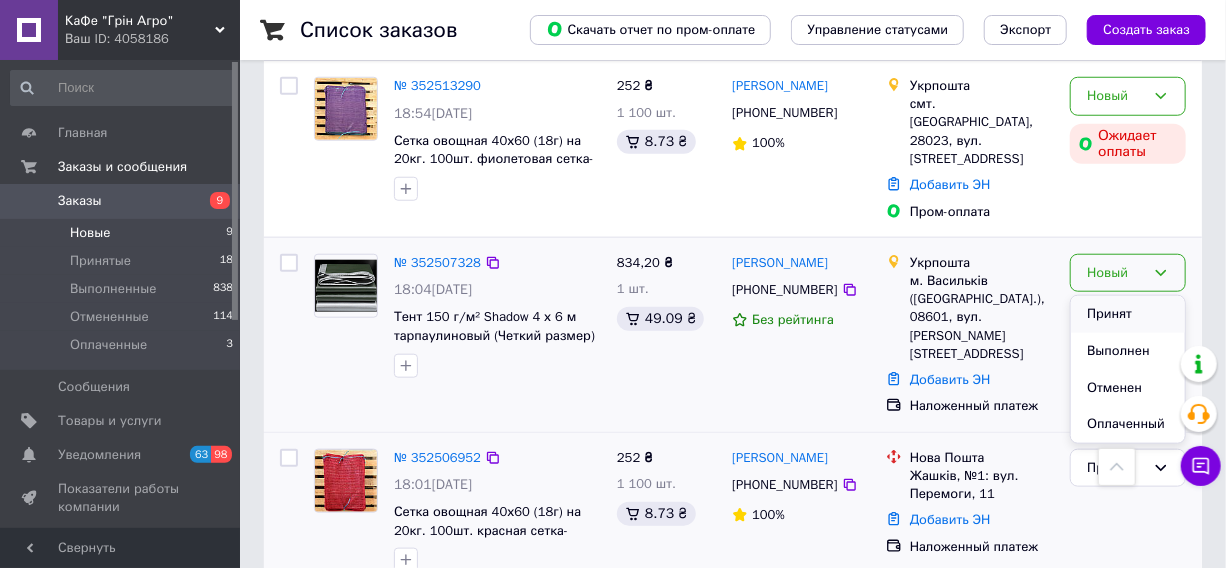 click on "Принят" at bounding box center [1128, 314] 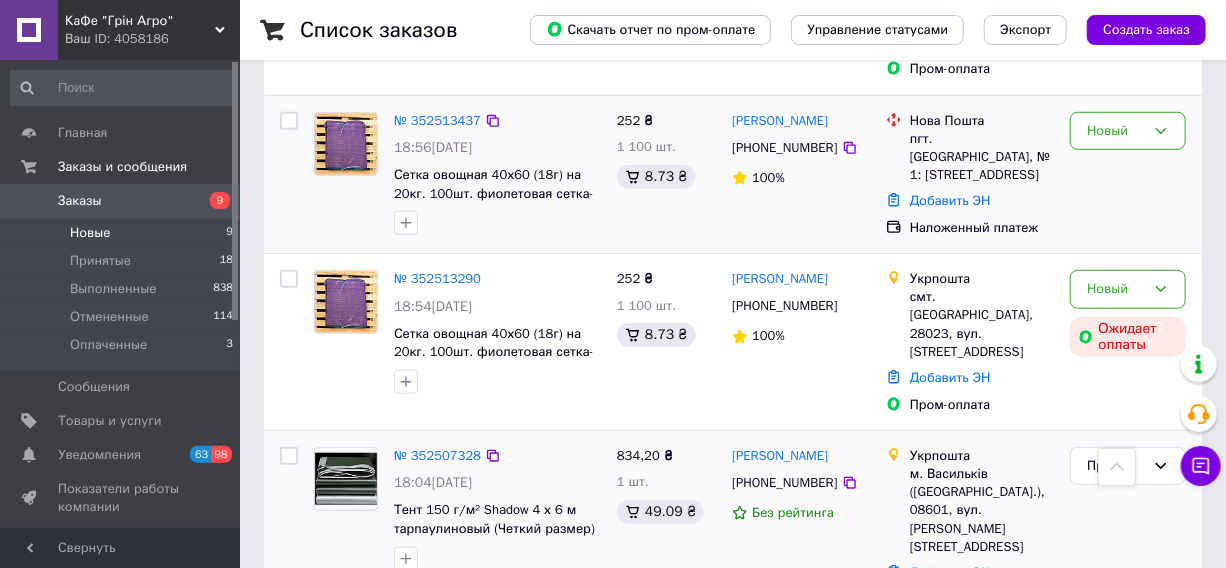 scroll, scrollTop: 556, scrollLeft: 0, axis: vertical 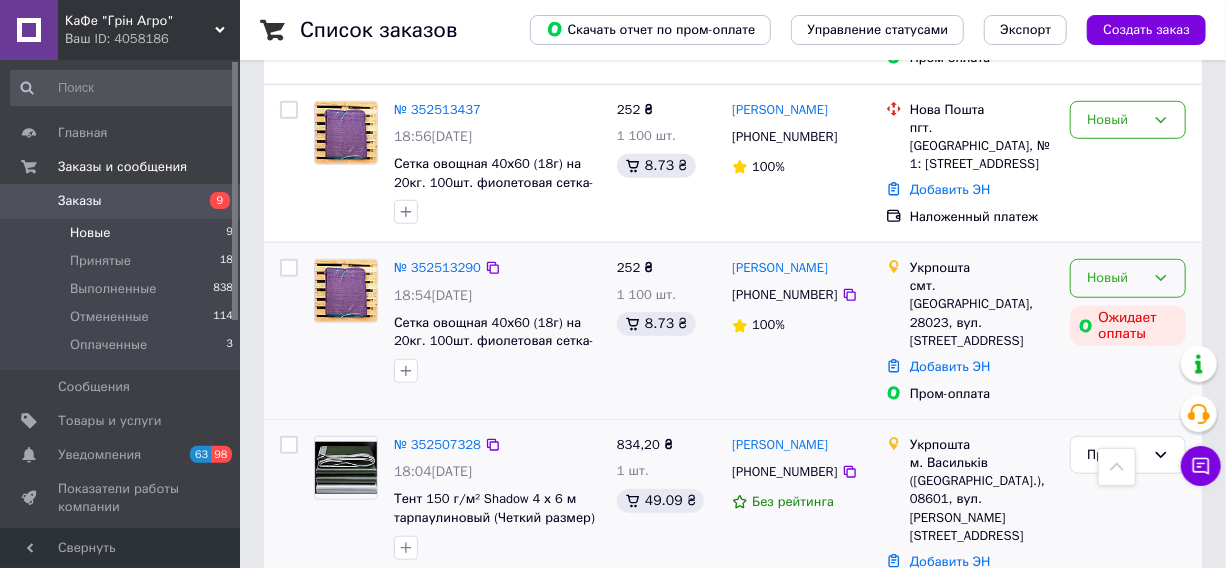 click 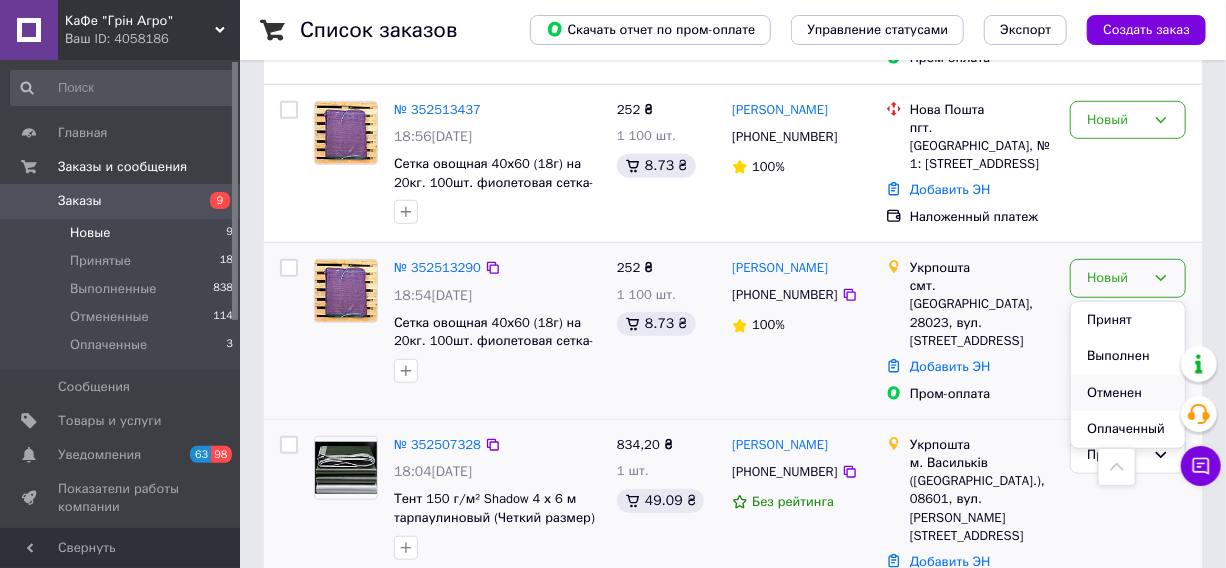 click on "Отменен" at bounding box center [1128, 393] 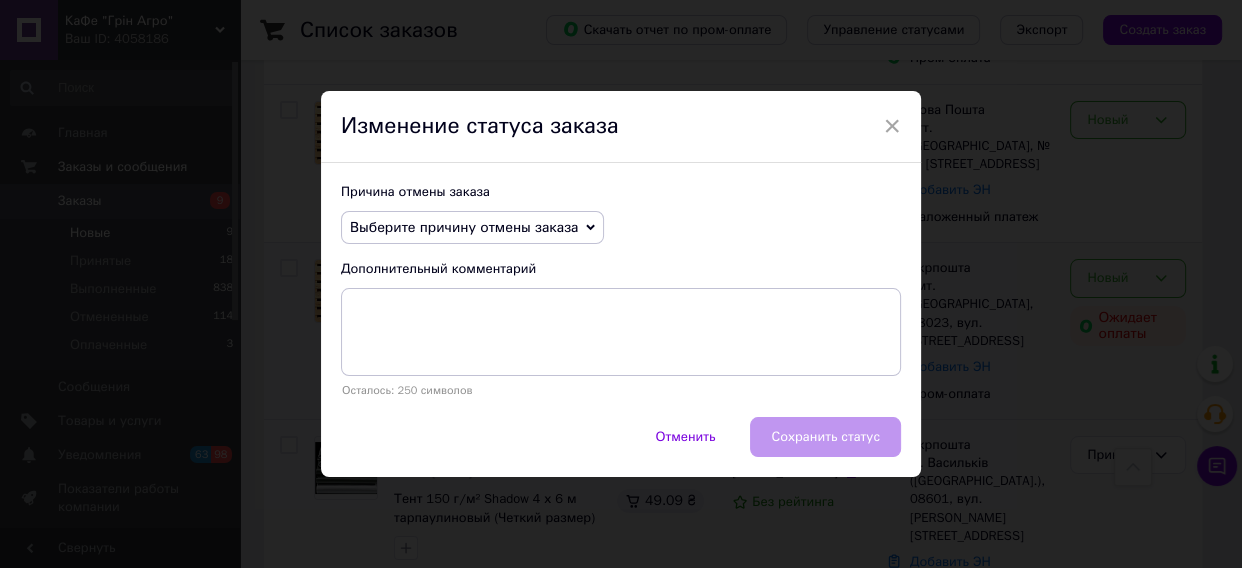 click 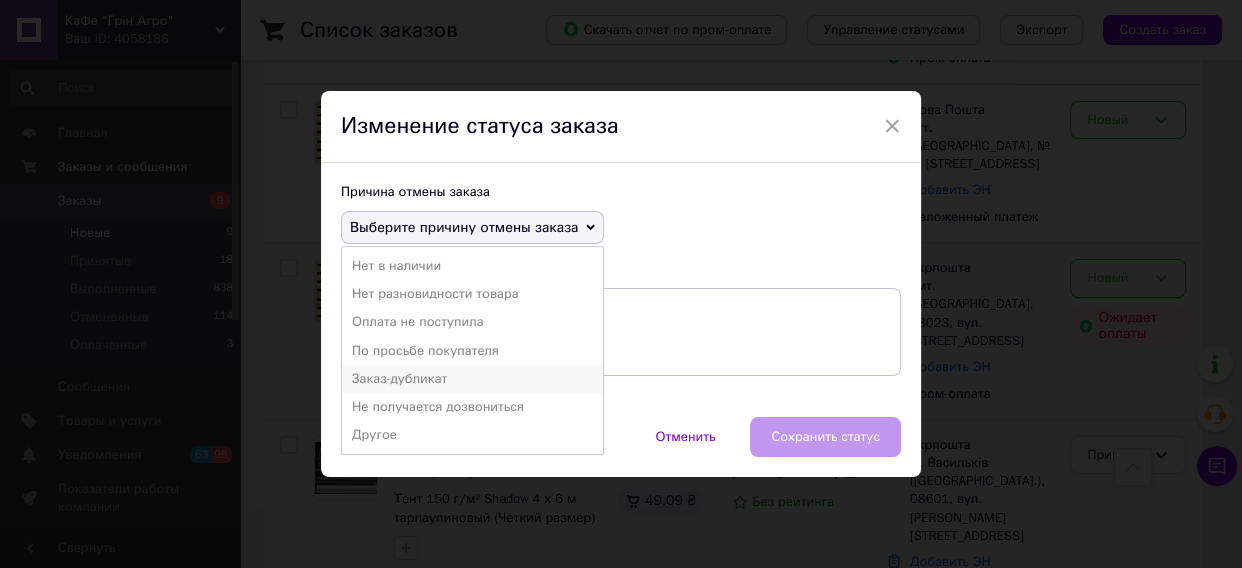 click on "Заказ-дубликат" at bounding box center [472, 379] 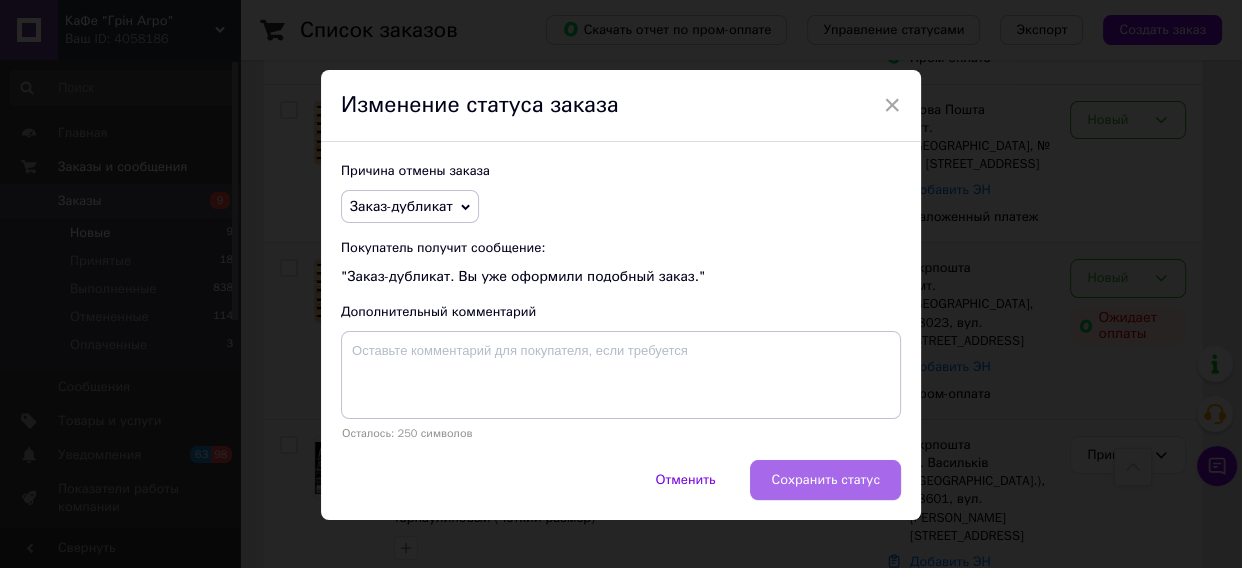click on "Сохранить статус" at bounding box center (825, 480) 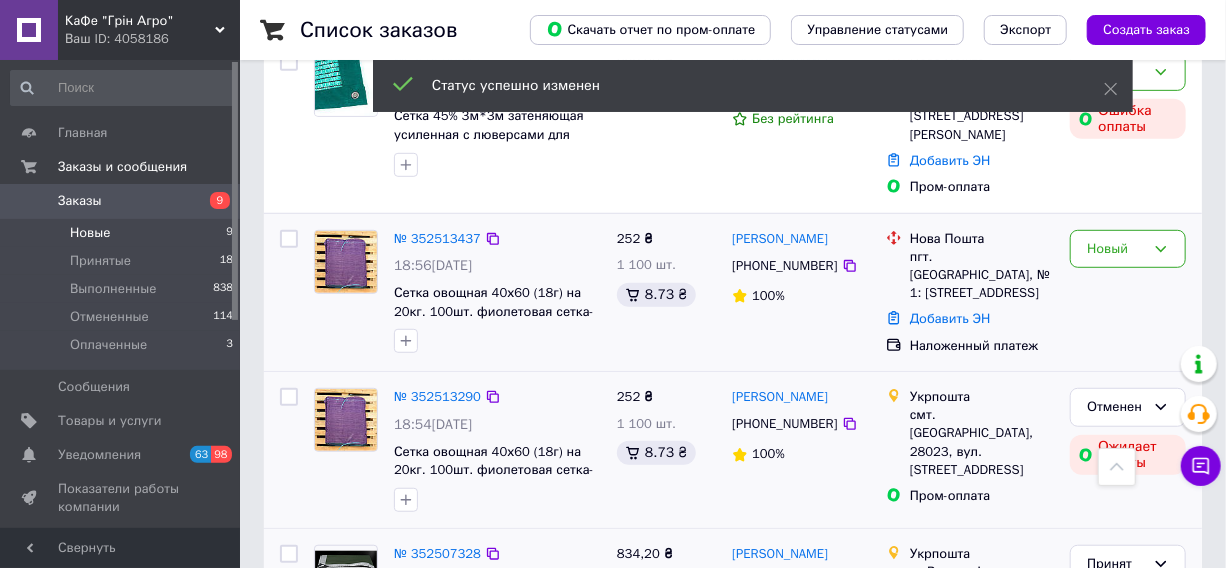 scroll, scrollTop: 374, scrollLeft: 0, axis: vertical 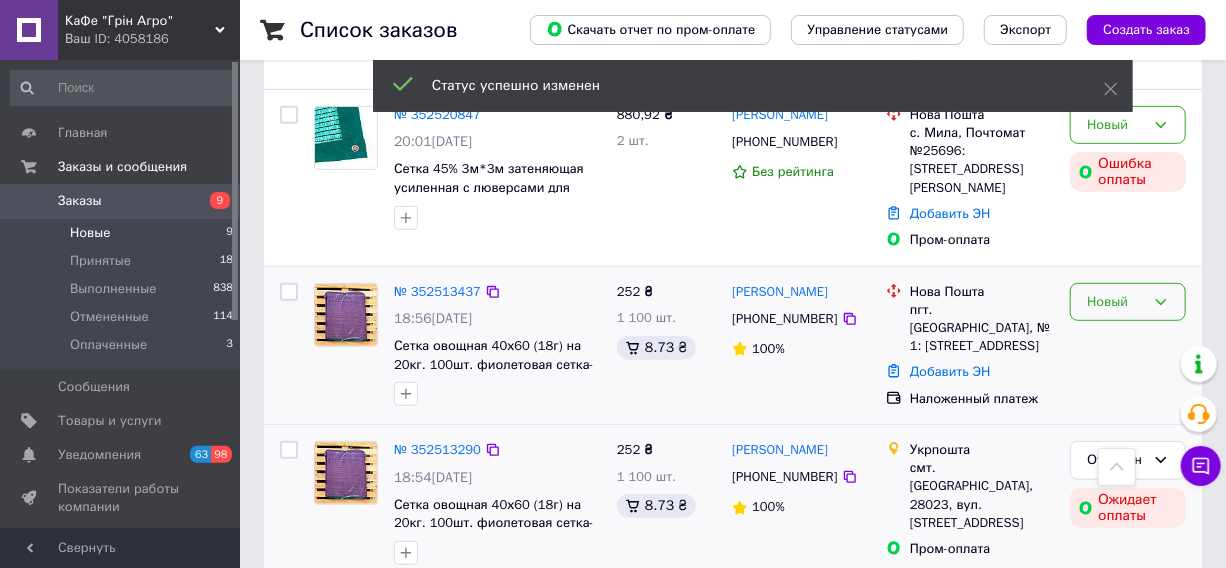 click on "Новый" at bounding box center [1116, 302] 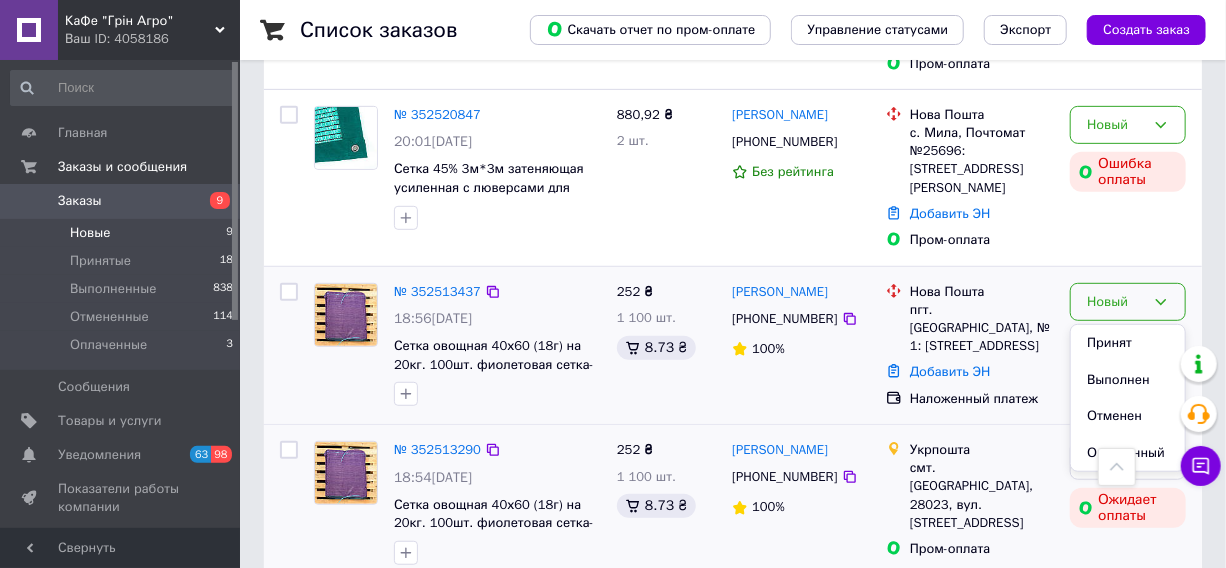 click on "Принят" at bounding box center (1128, 343) 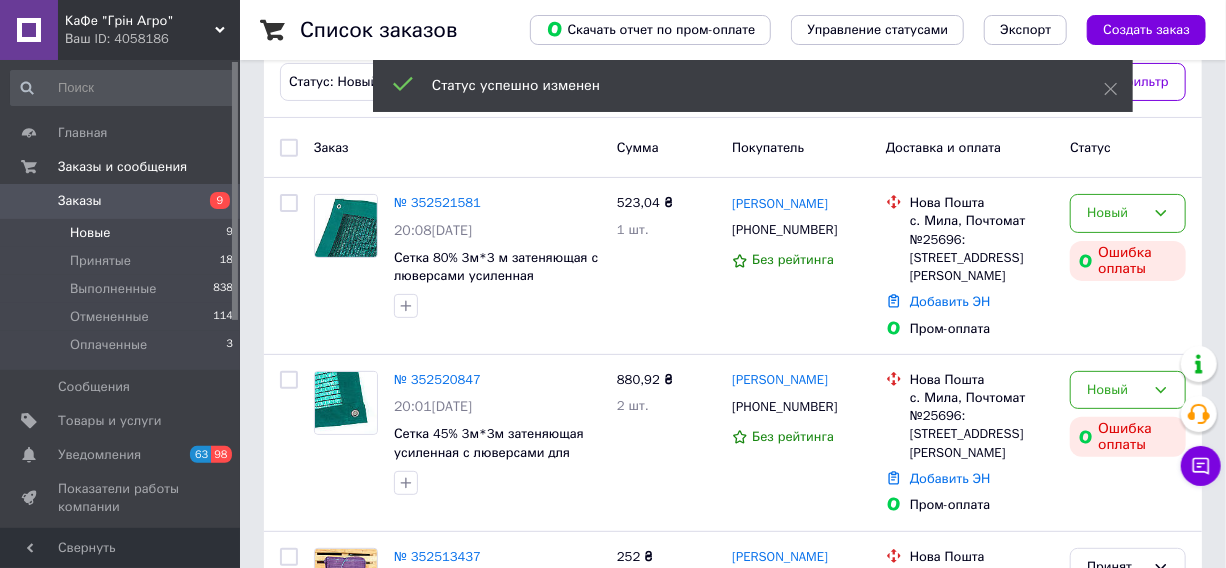 scroll, scrollTop: 192, scrollLeft: 0, axis: vertical 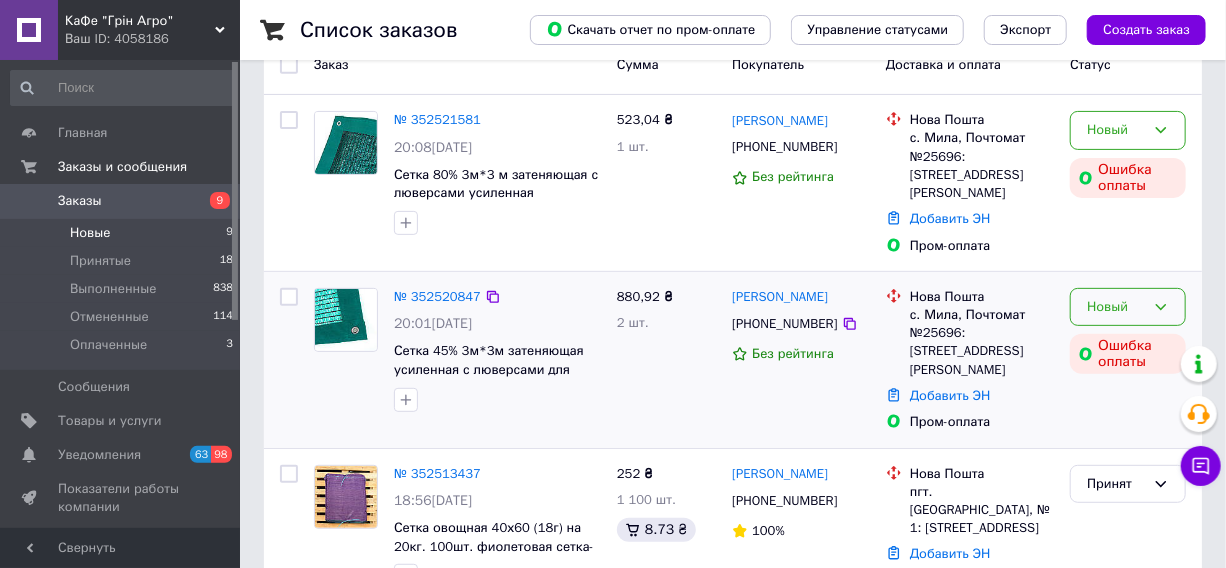click 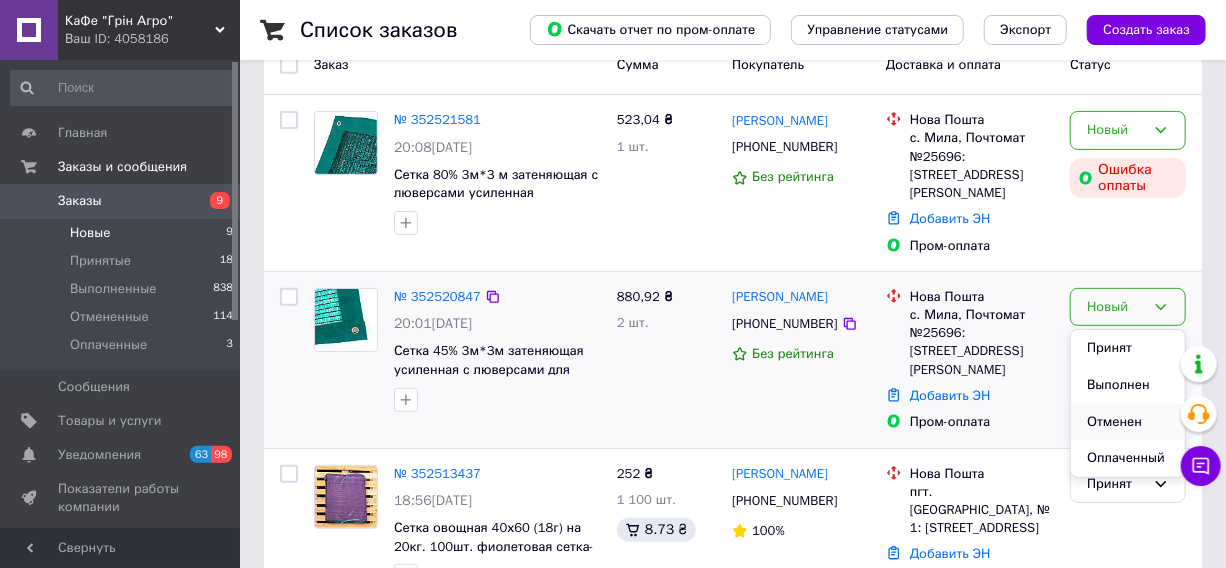 click on "Отменен" at bounding box center [1128, 422] 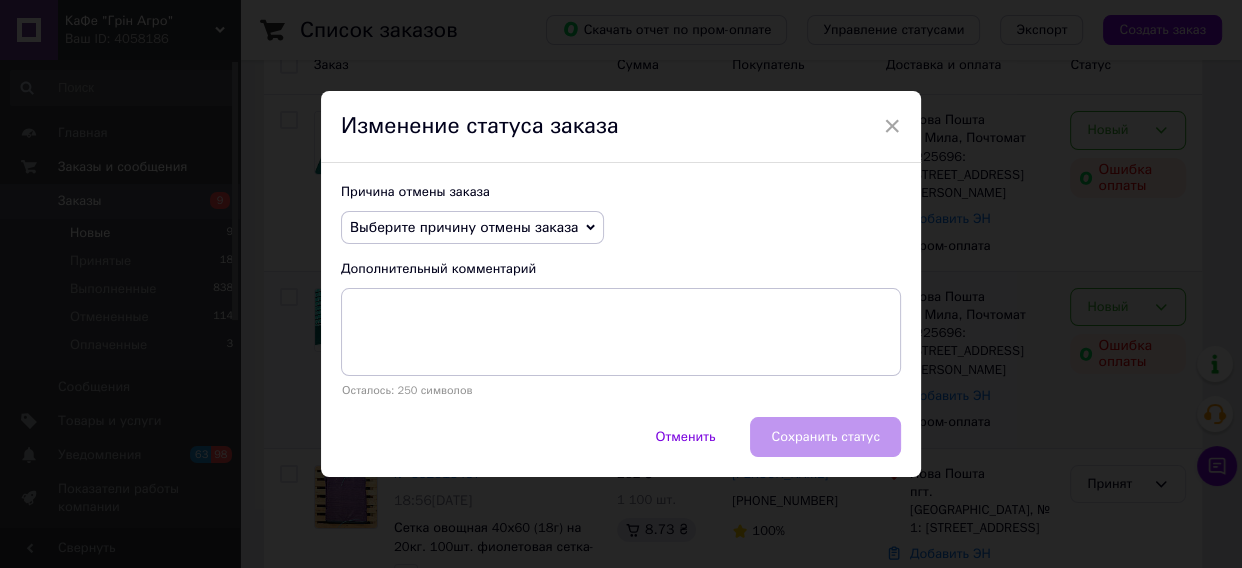 click 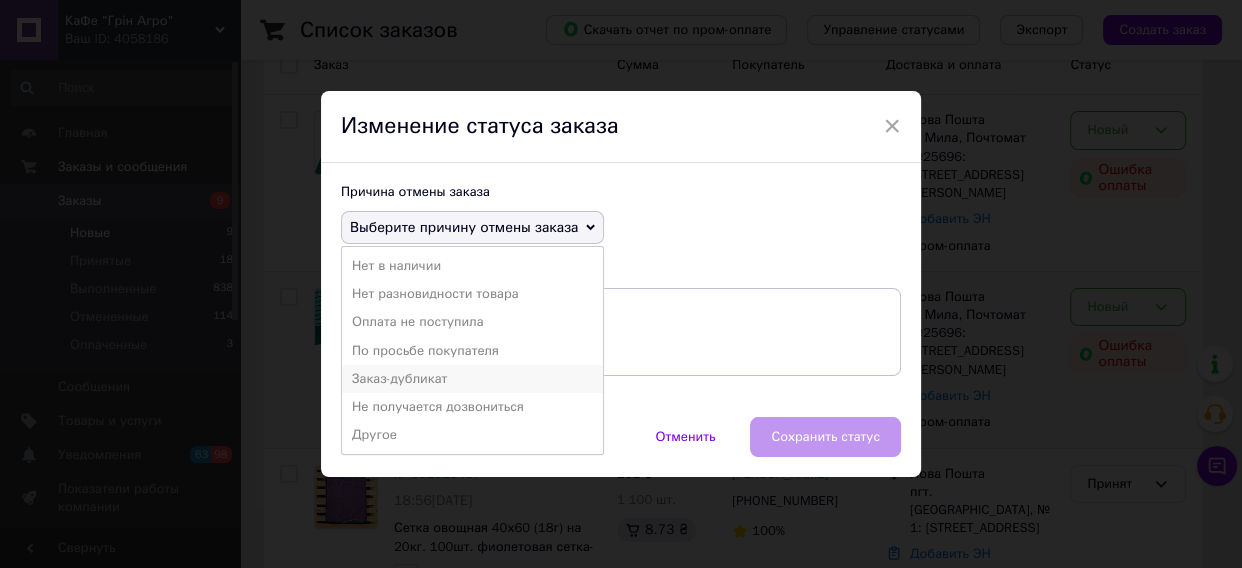 click on "Заказ-дубликат" at bounding box center [472, 379] 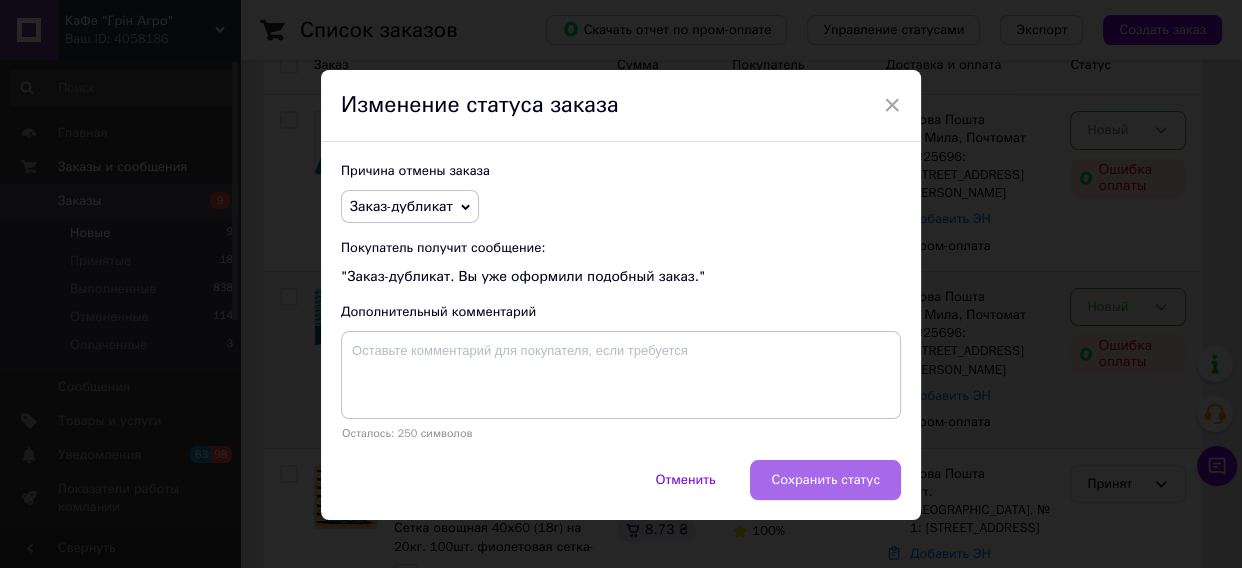 click on "Сохранить статус" at bounding box center [825, 480] 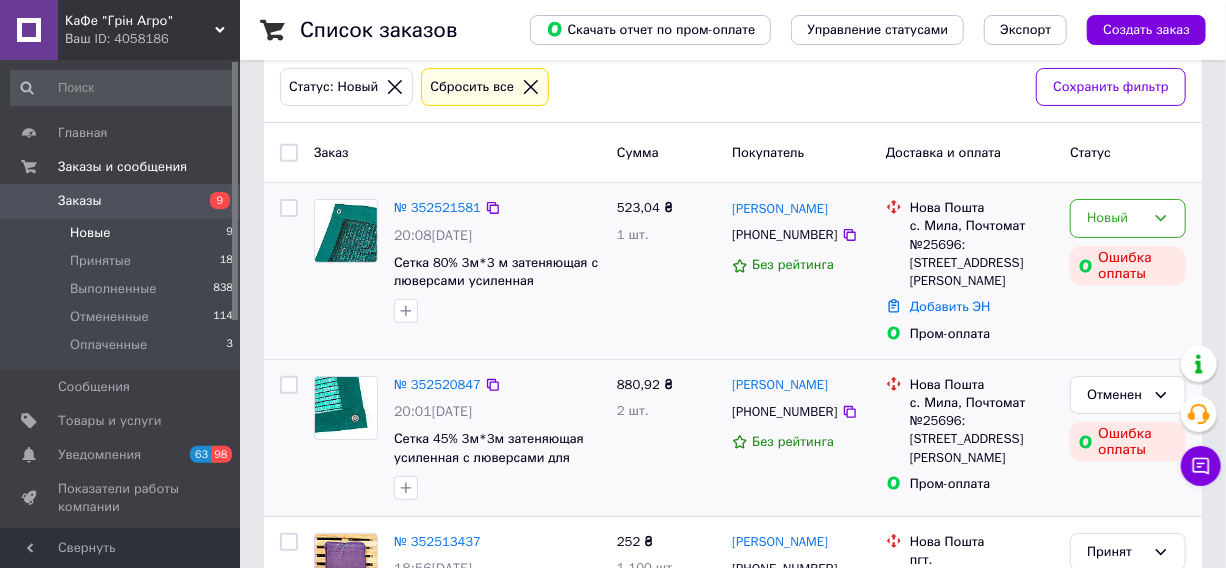 scroll, scrollTop: 181, scrollLeft: 0, axis: vertical 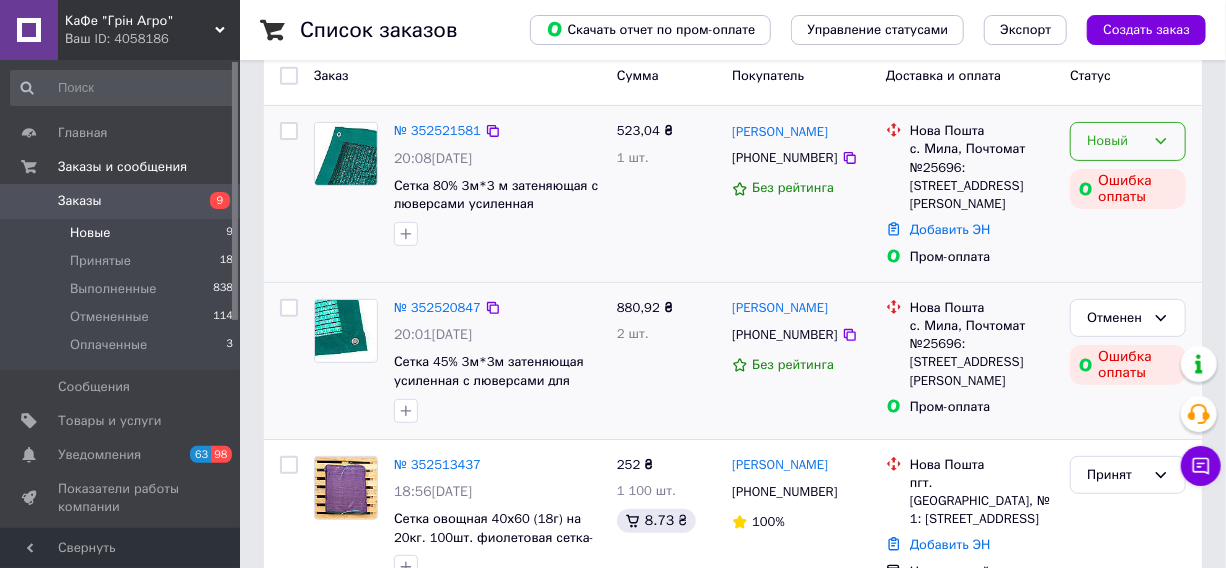 click 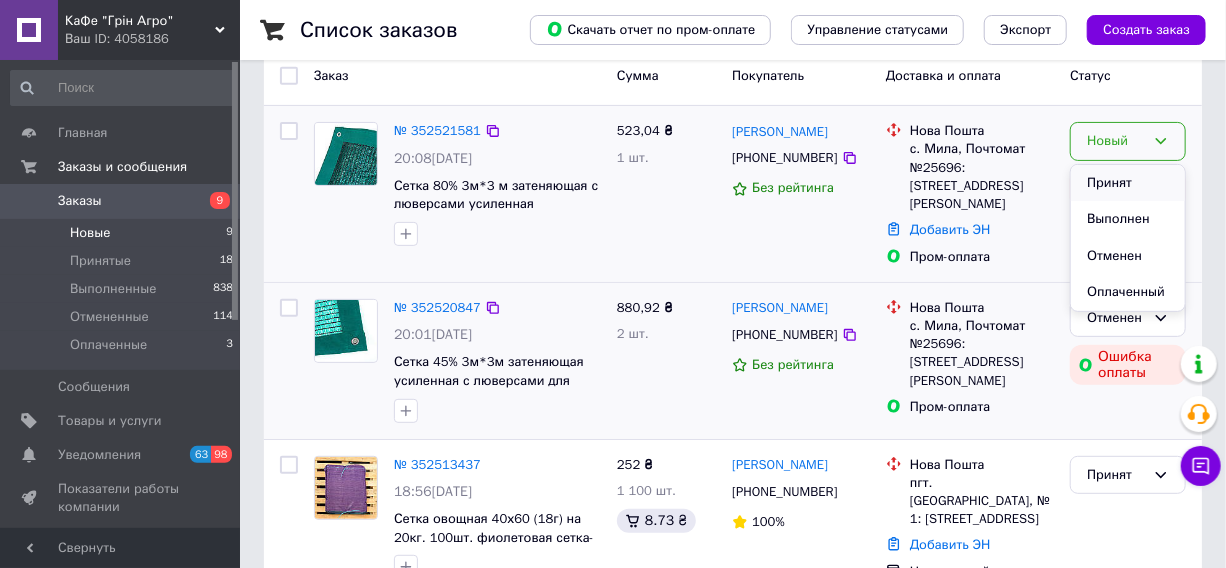 click on "Принят" at bounding box center (1128, 183) 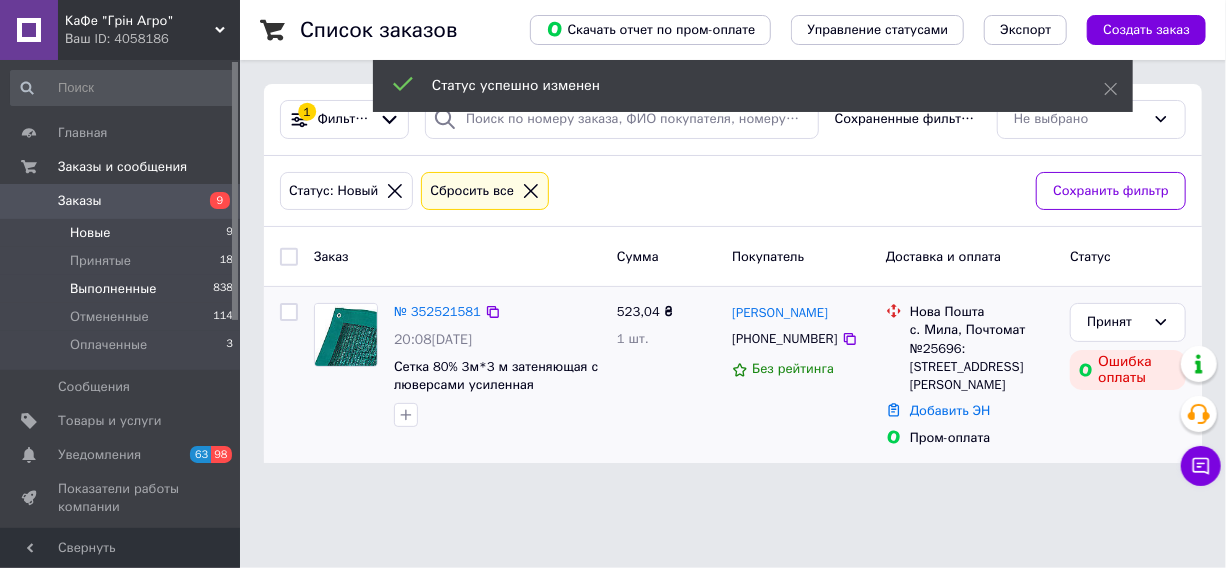 scroll, scrollTop: 0, scrollLeft: 0, axis: both 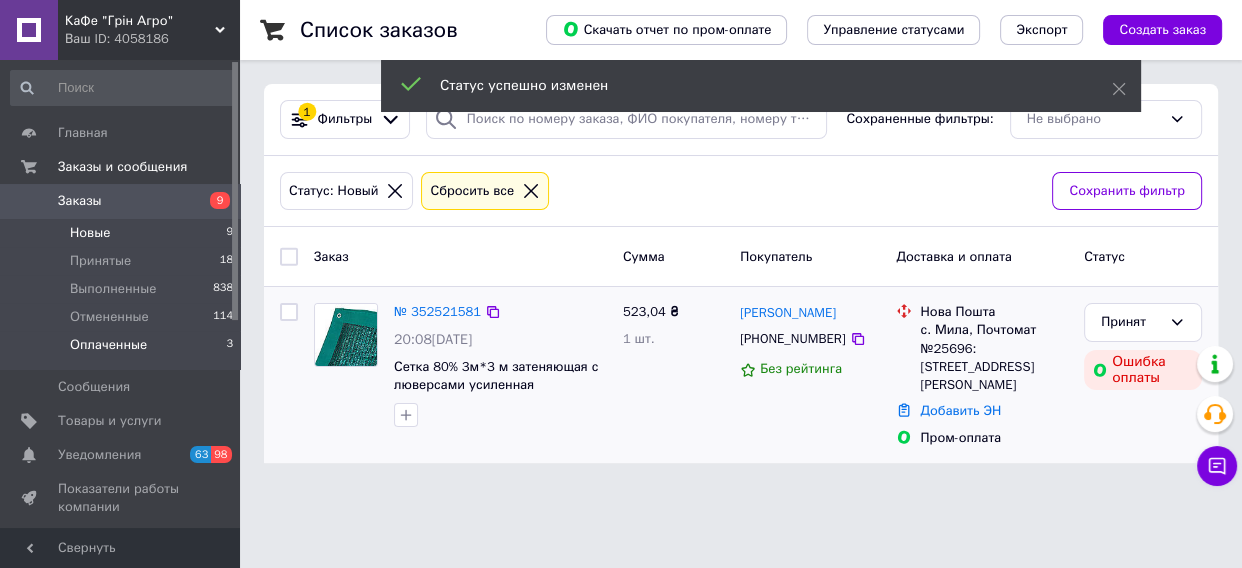 click on "Оплаченные 3" at bounding box center (122, 350) 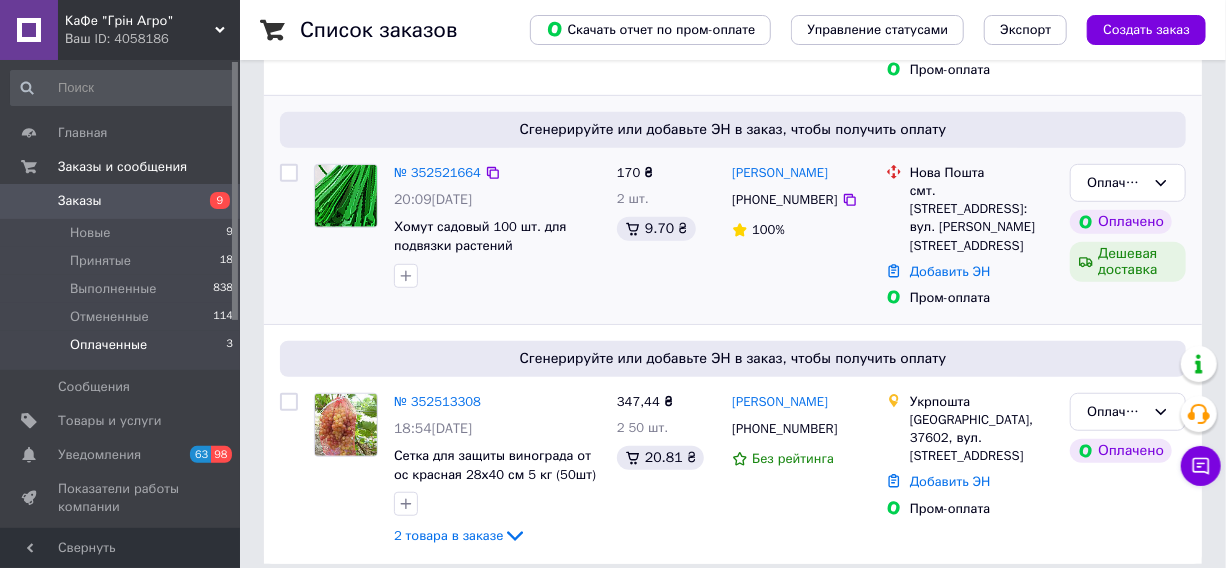 scroll, scrollTop: 420, scrollLeft: 0, axis: vertical 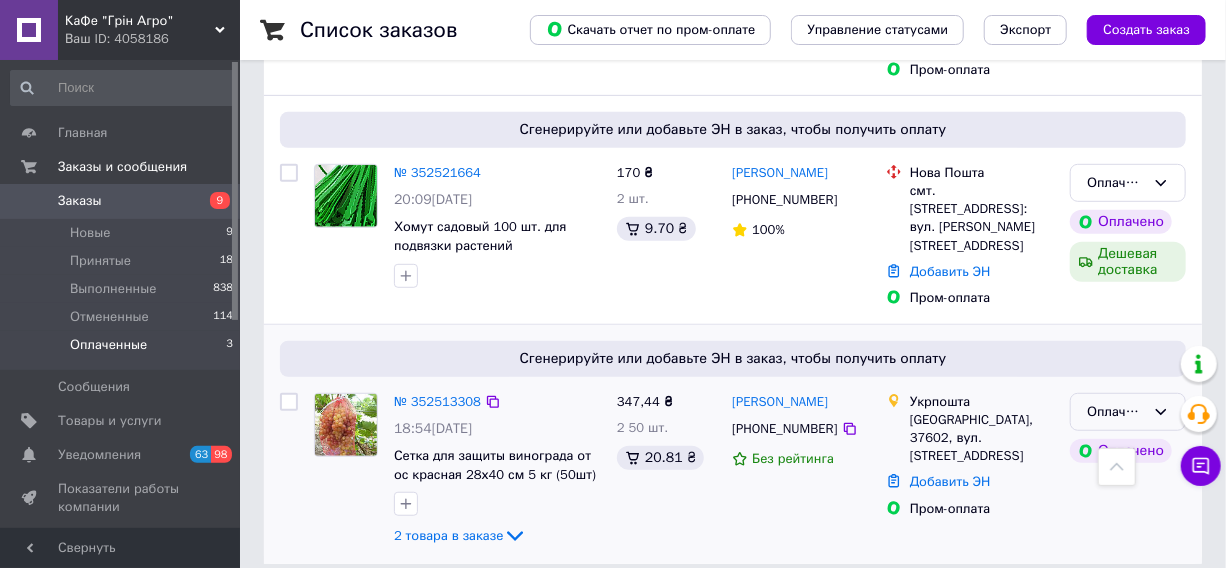 click 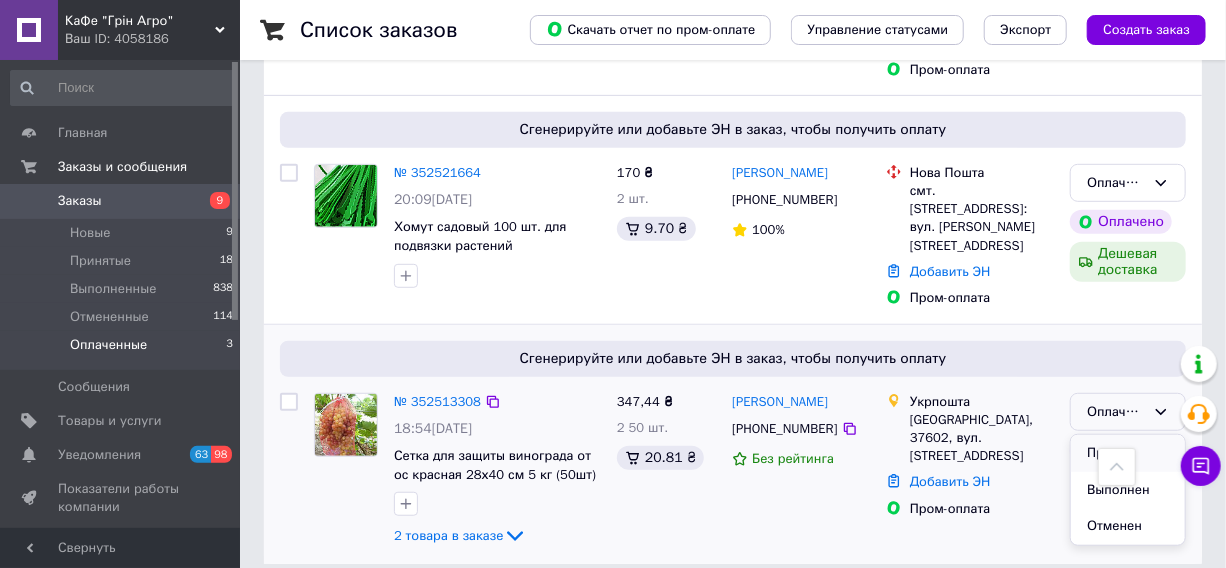 click on "Принят" at bounding box center (1128, 453) 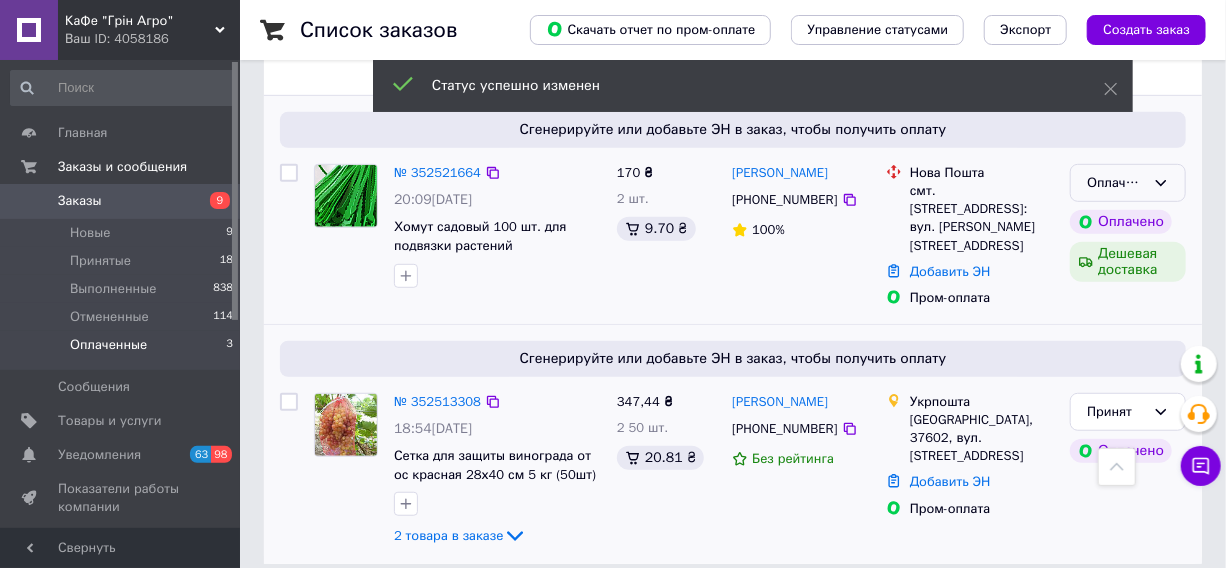 click 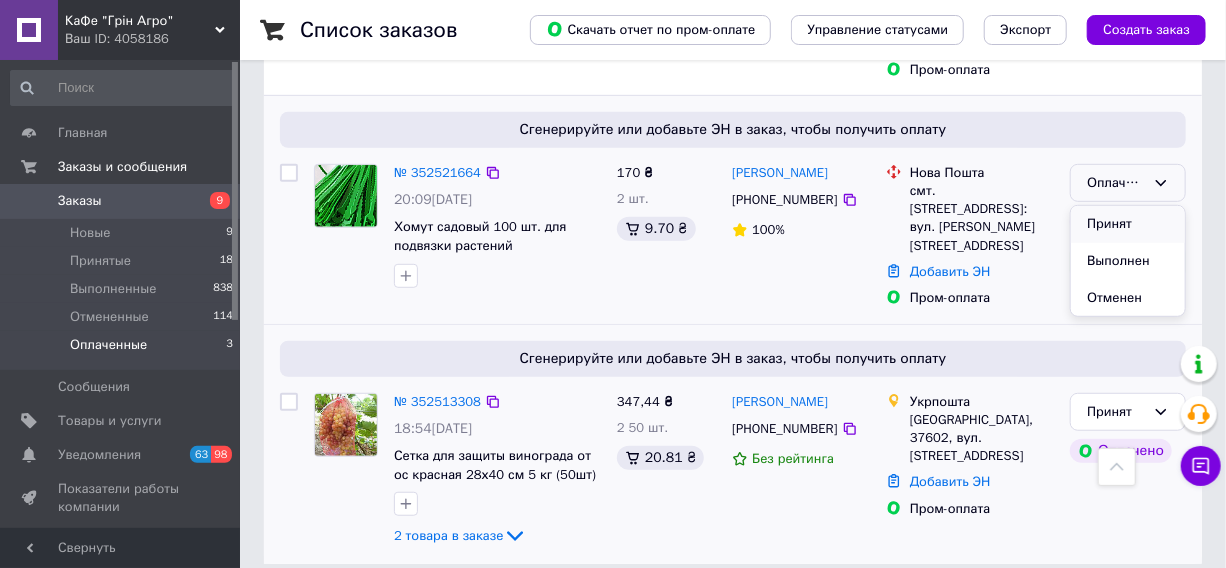 click on "Принят" at bounding box center [1128, 224] 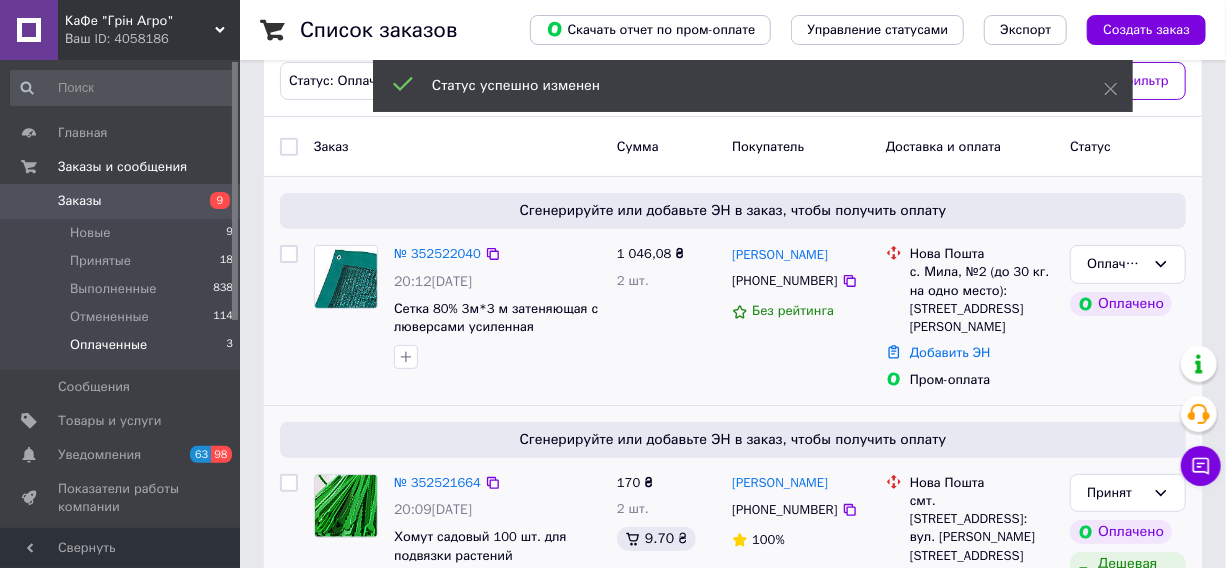 scroll, scrollTop: 57, scrollLeft: 0, axis: vertical 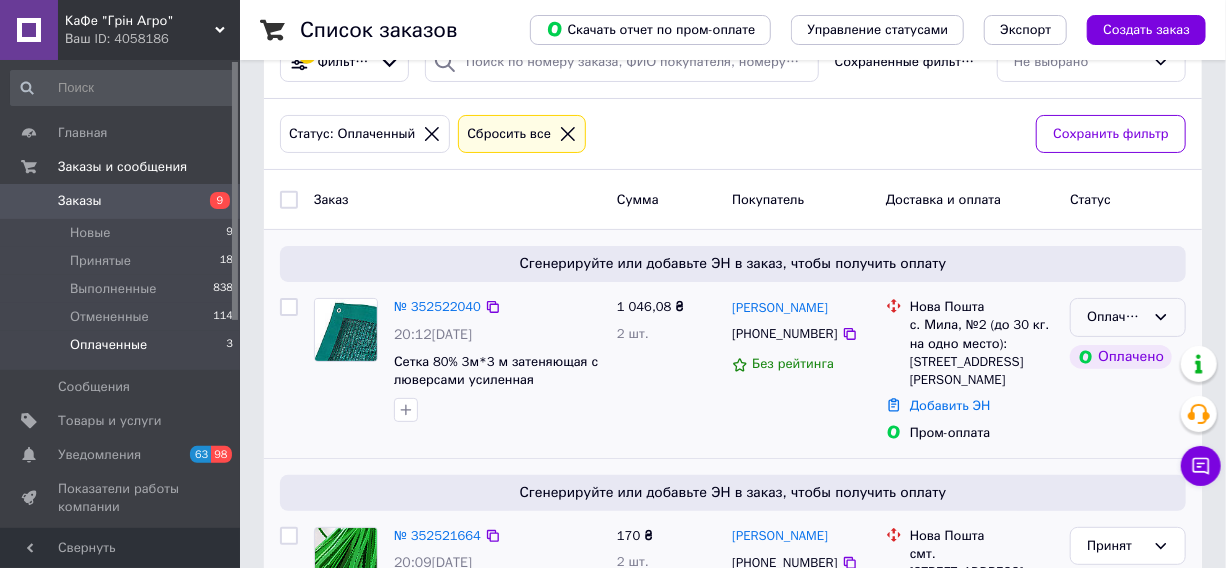click 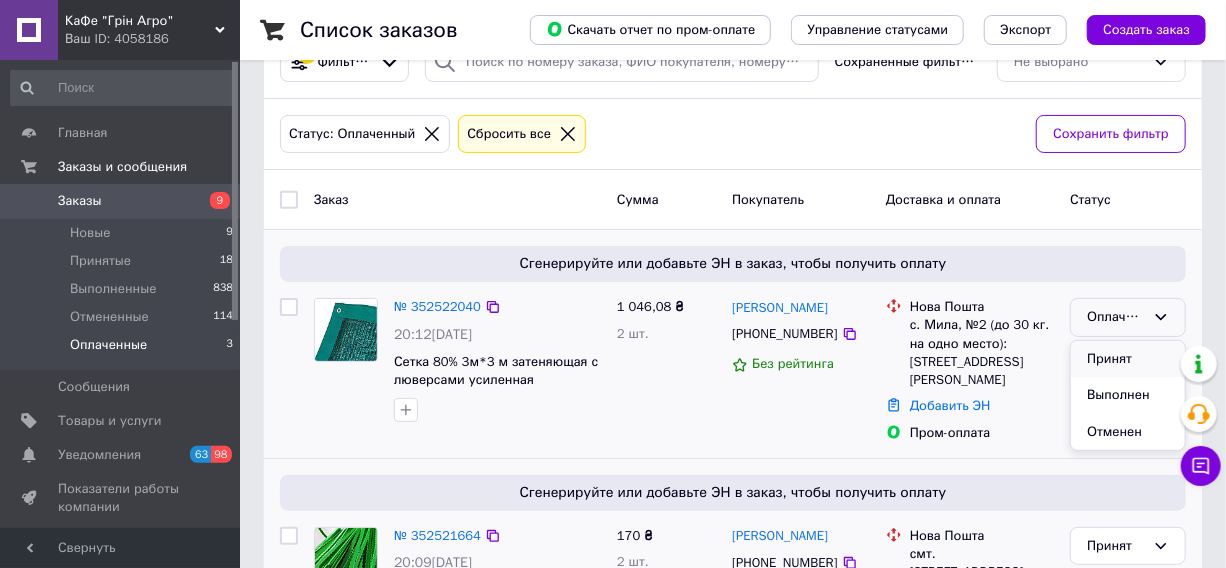 click on "Принят" at bounding box center [1128, 359] 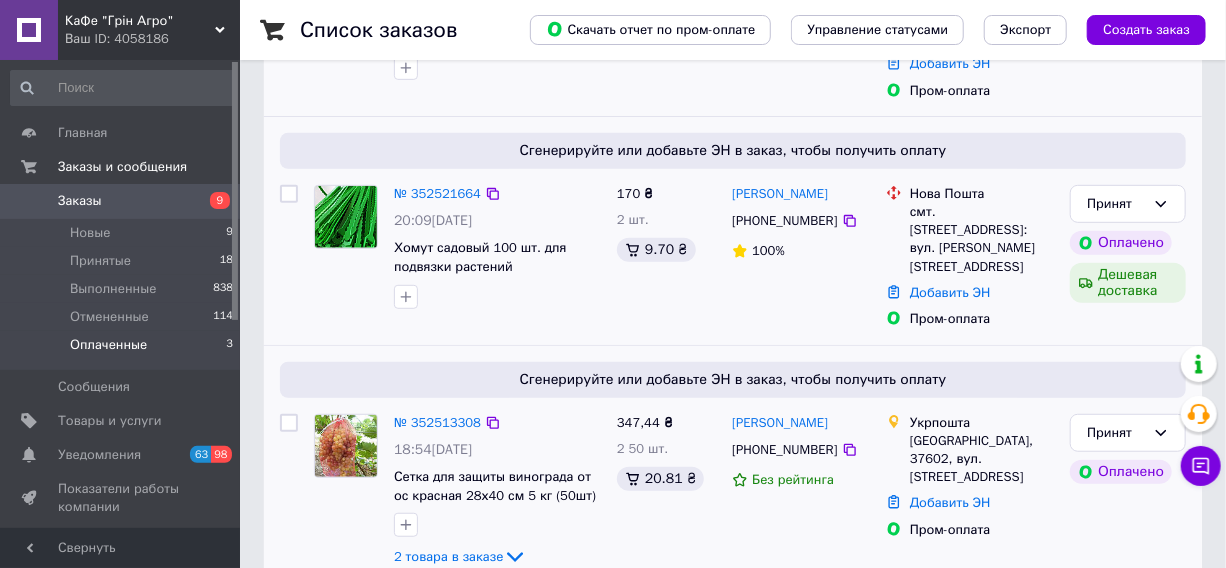 scroll, scrollTop: 420, scrollLeft: 0, axis: vertical 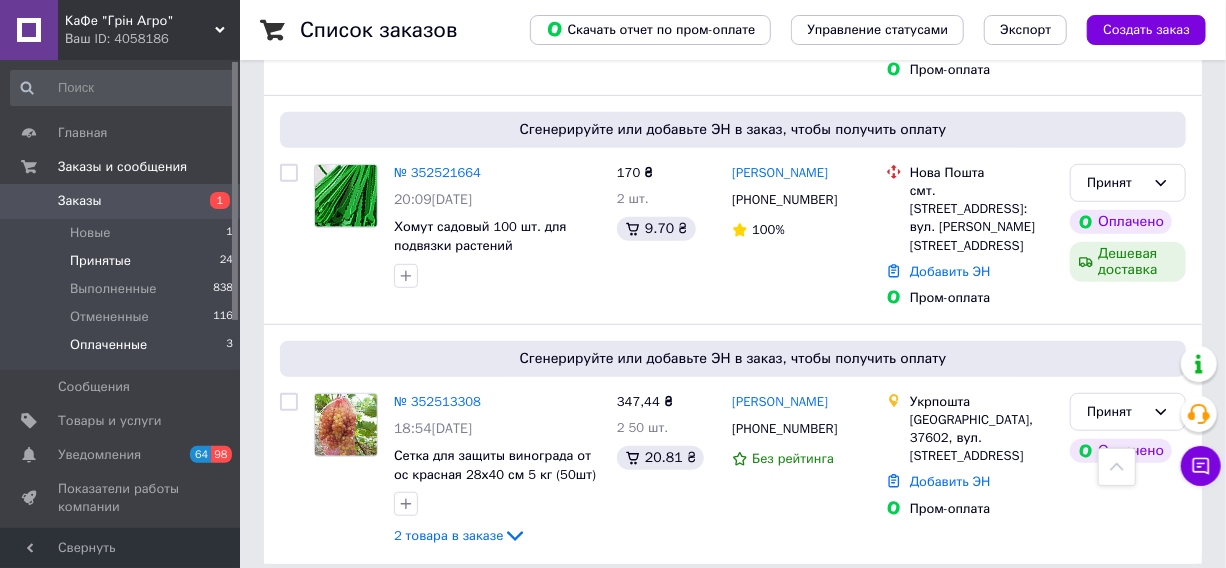 click on "Принятые" at bounding box center (100, 261) 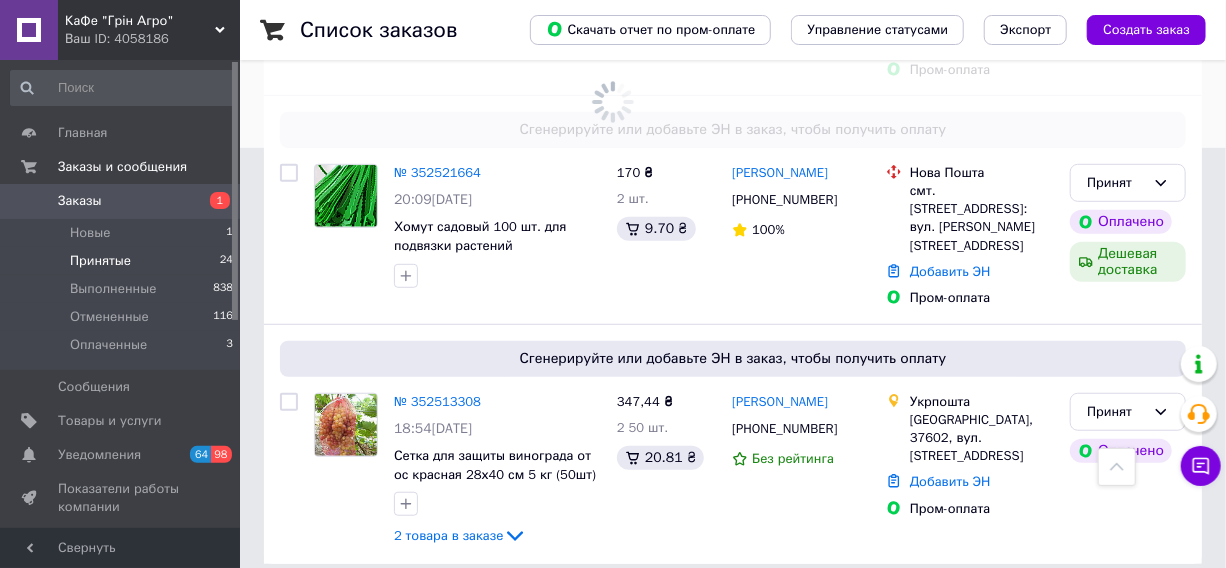 scroll, scrollTop: 0, scrollLeft: 0, axis: both 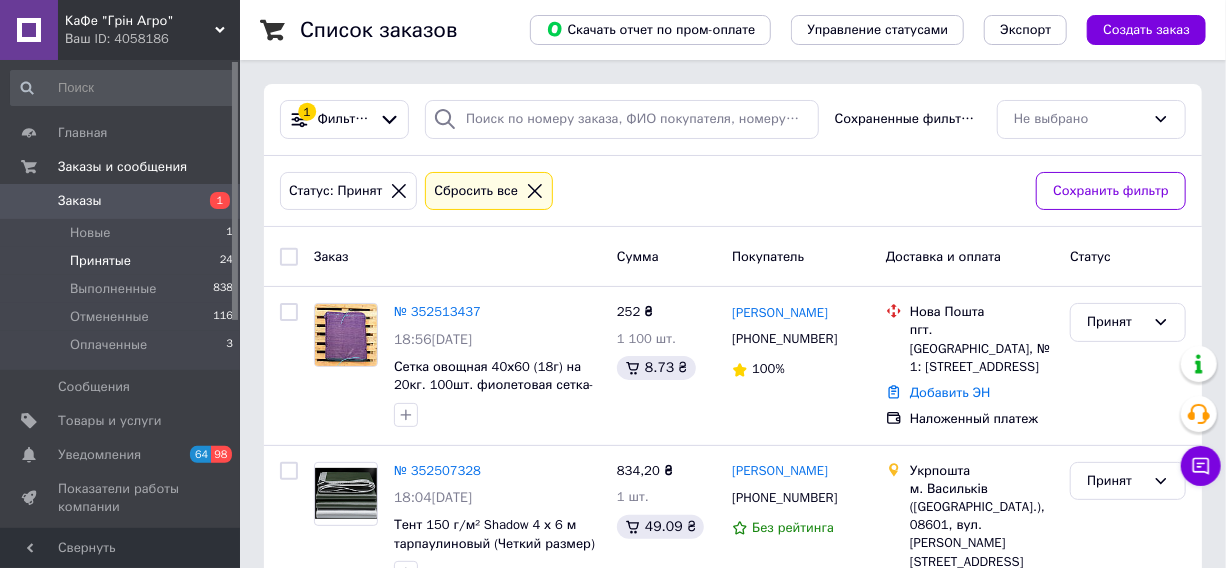click on "Принятые" at bounding box center (100, 261) 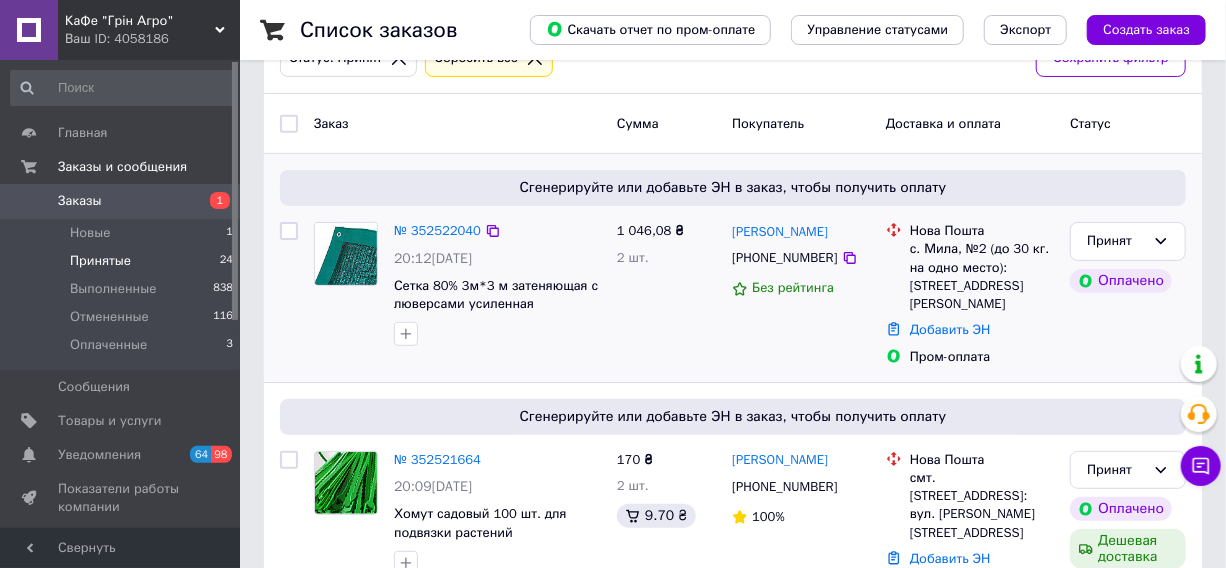 scroll, scrollTop: 272, scrollLeft: 0, axis: vertical 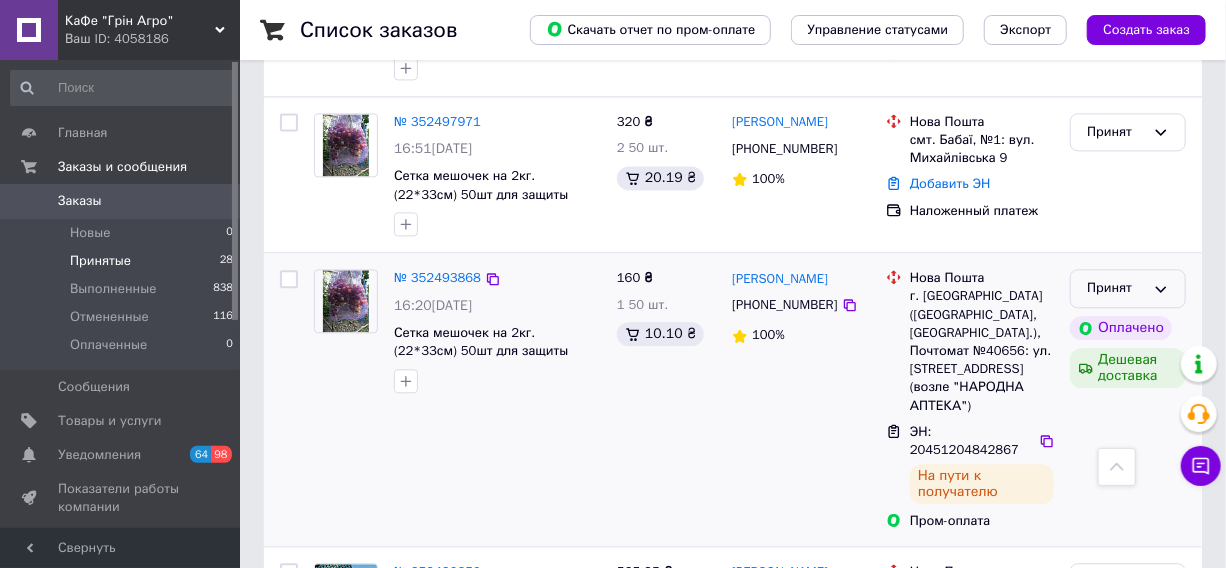 click 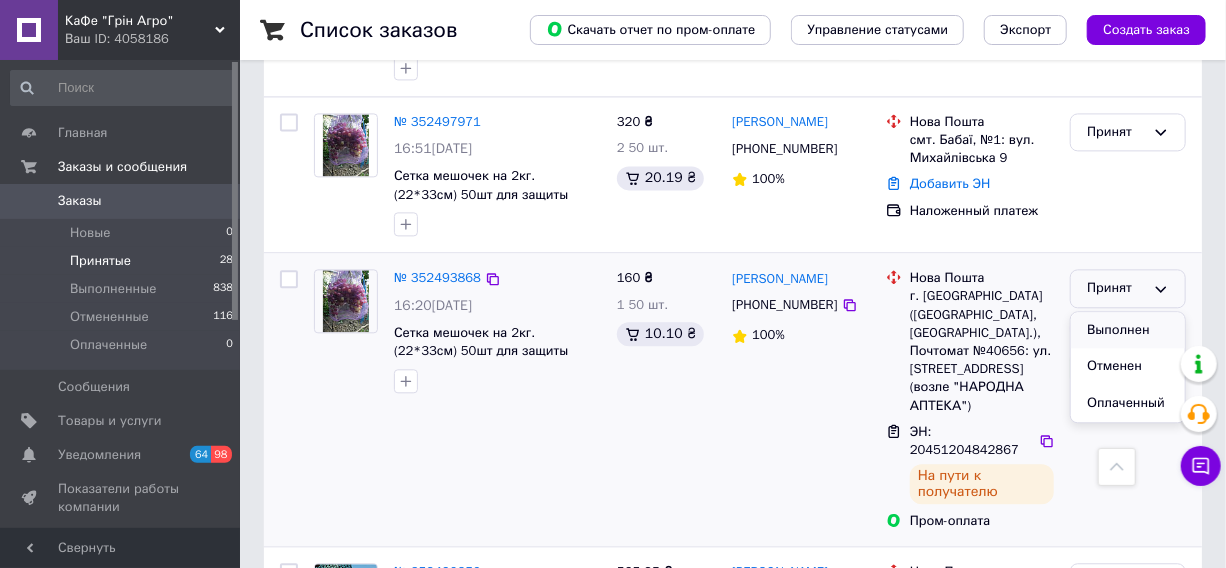 click on "Выполнен" at bounding box center [1128, 330] 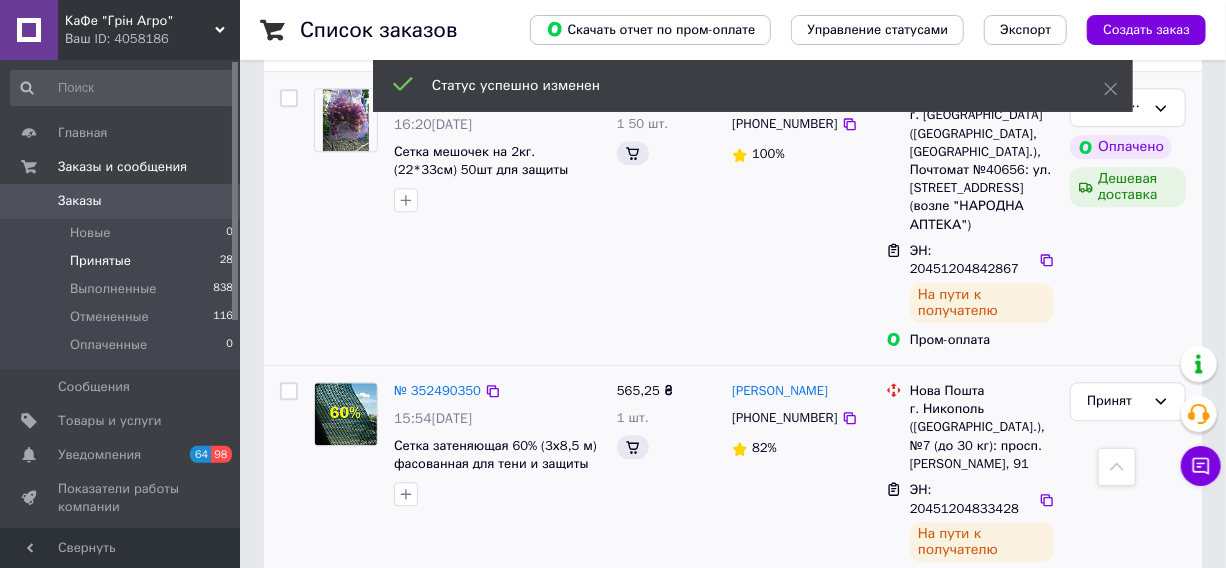 scroll, scrollTop: 2181, scrollLeft: 0, axis: vertical 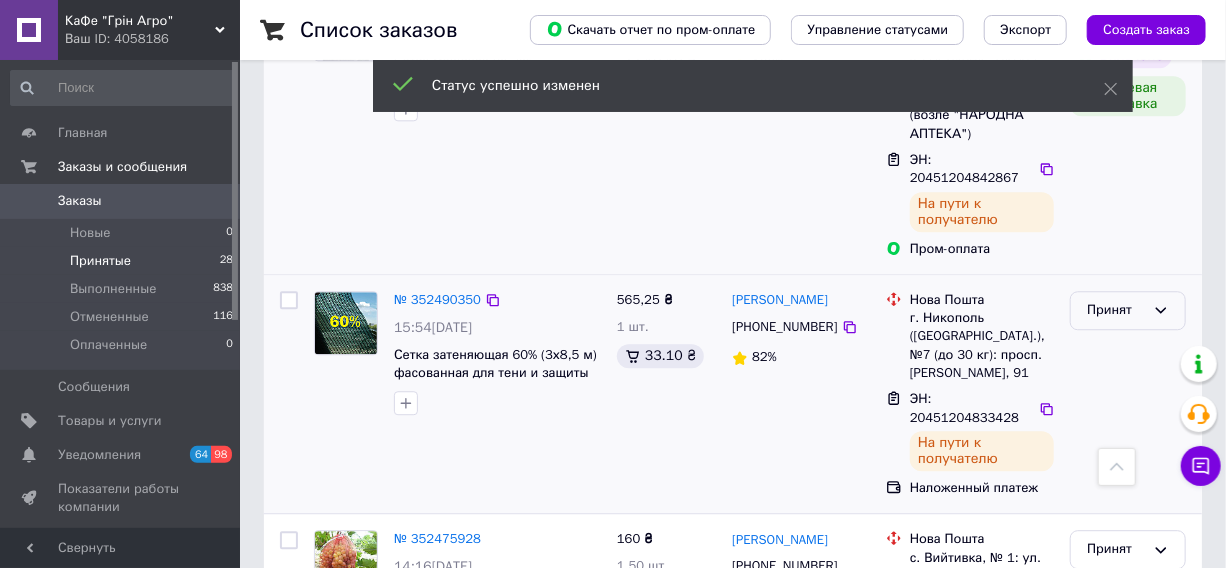 click 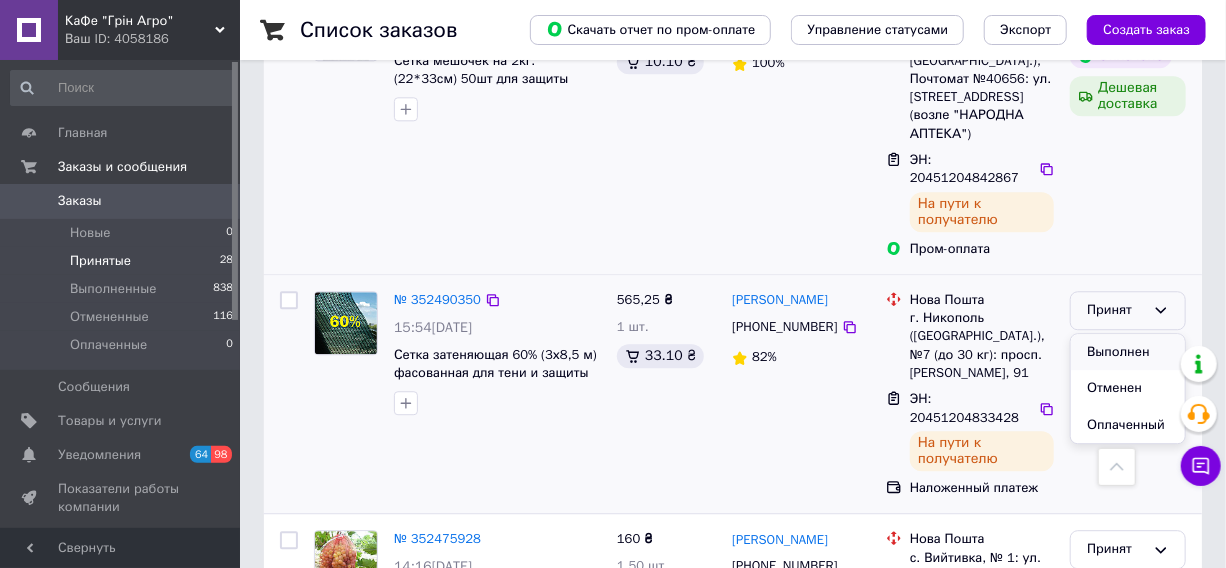 click on "Выполнен" at bounding box center [1128, 352] 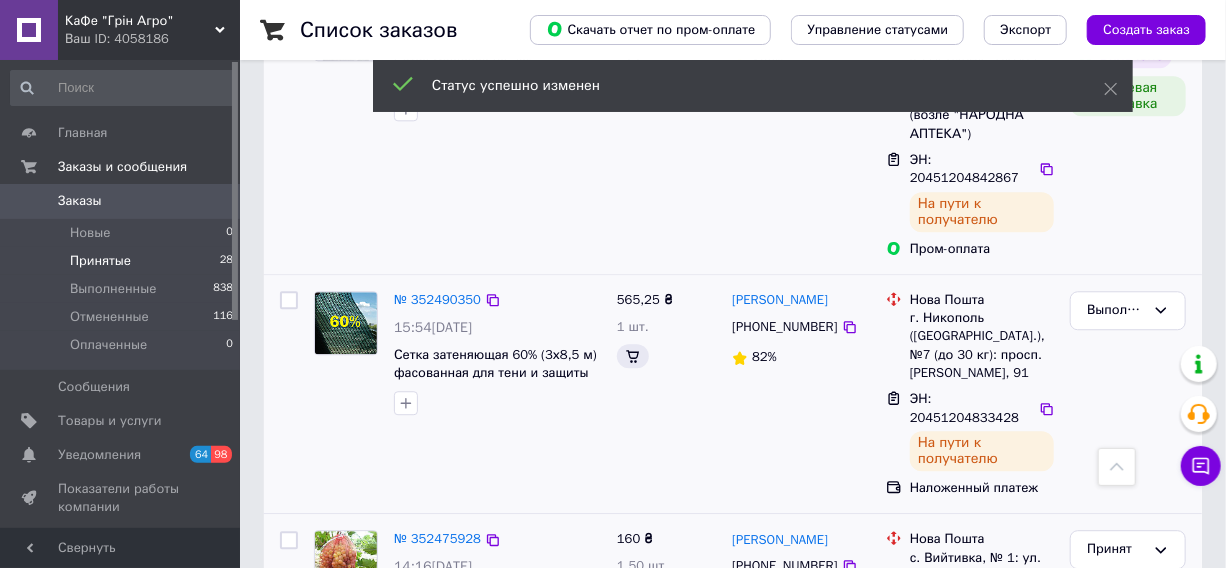 scroll, scrollTop: 2363, scrollLeft: 0, axis: vertical 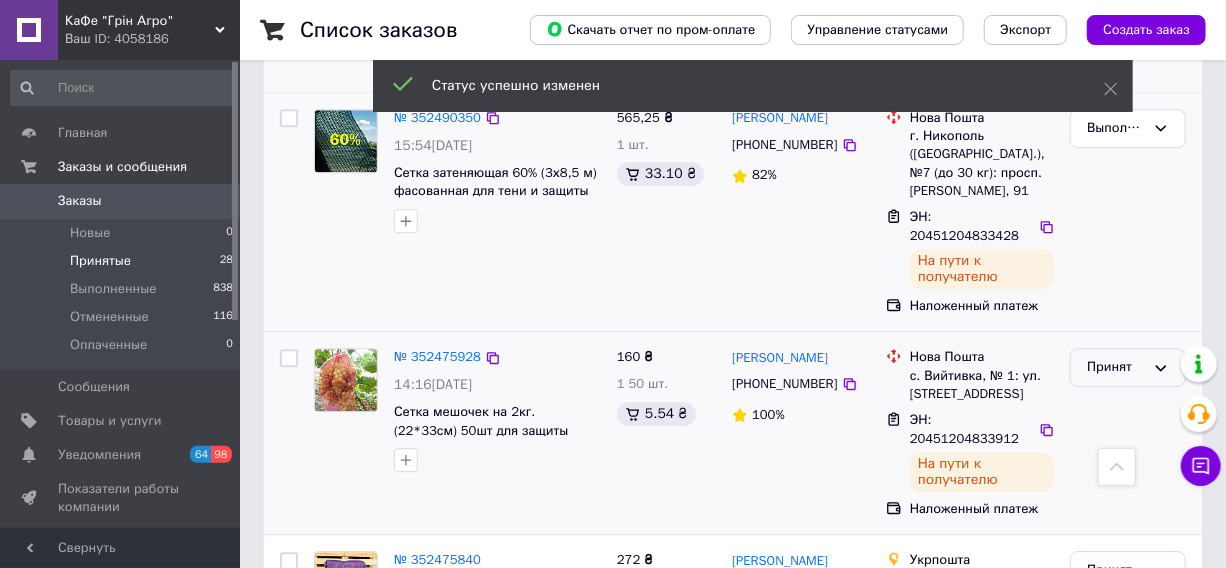 click 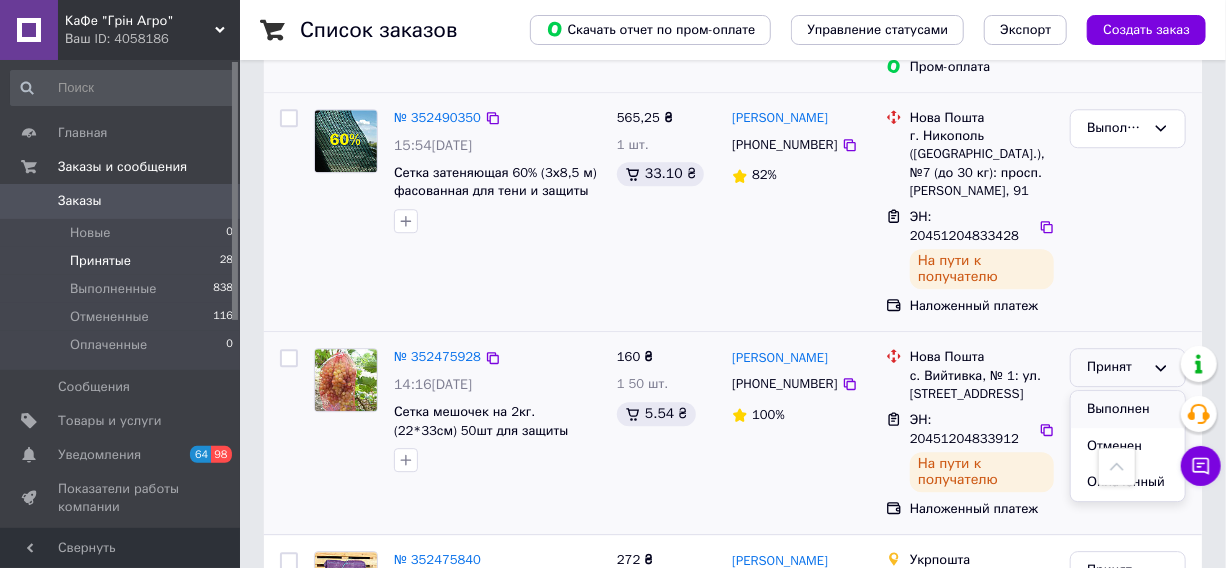click on "Выполнен" at bounding box center (1128, 409) 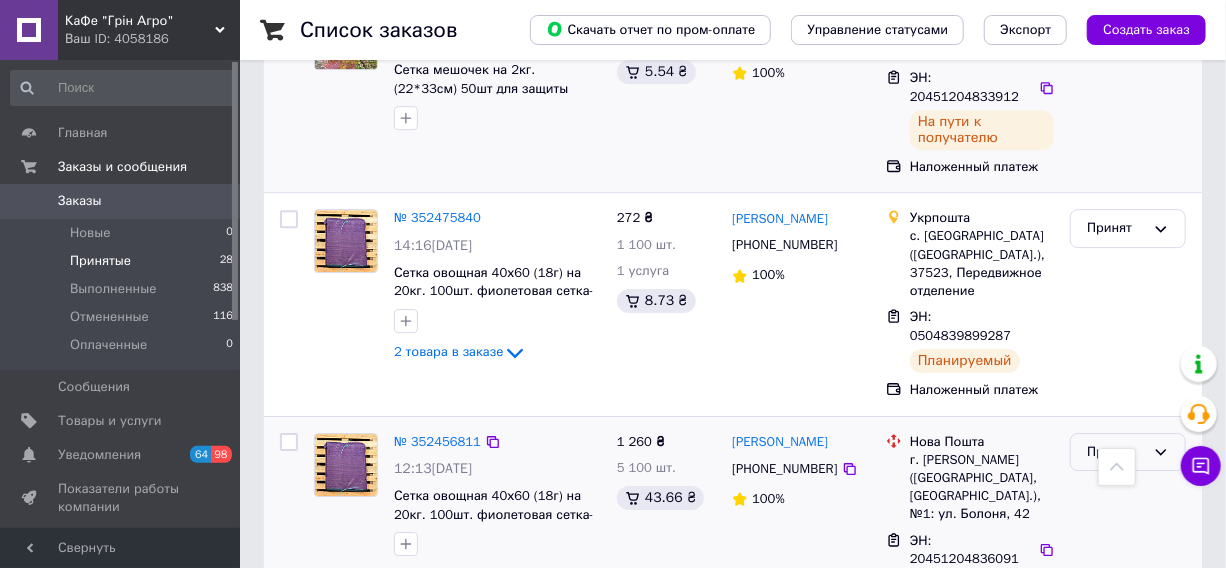 scroll, scrollTop: 2727, scrollLeft: 0, axis: vertical 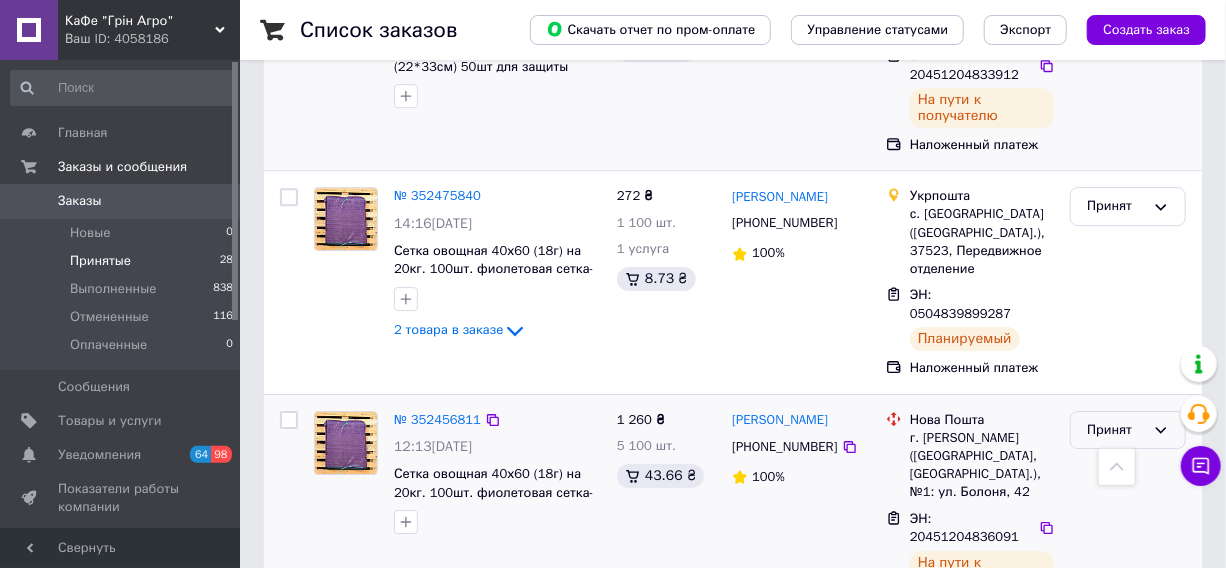 click 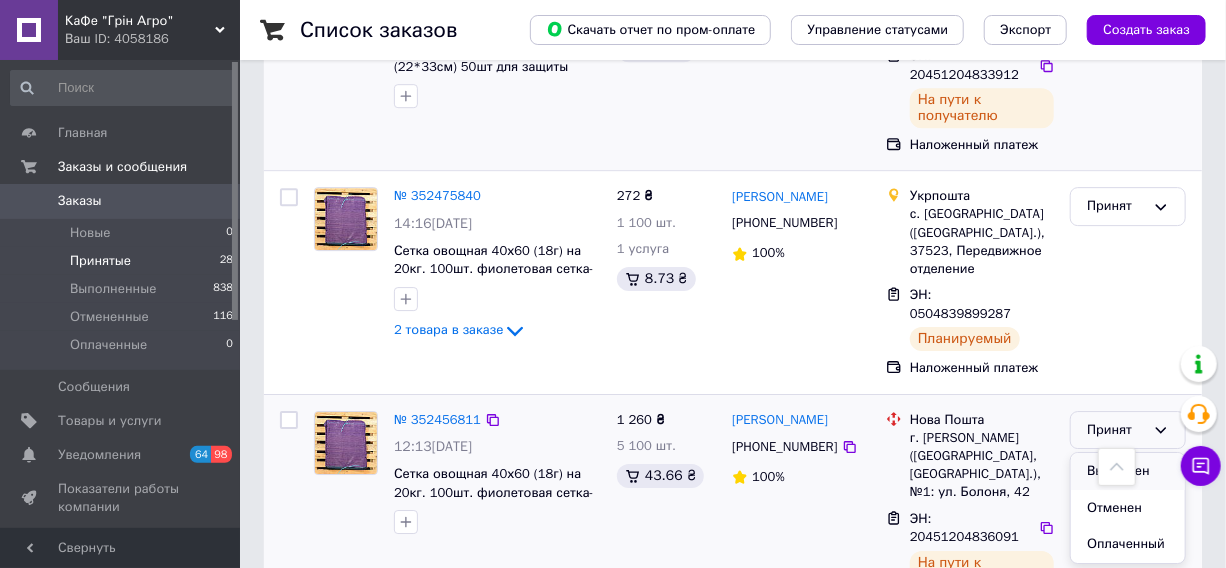 click on "Выполнен" at bounding box center [1128, 471] 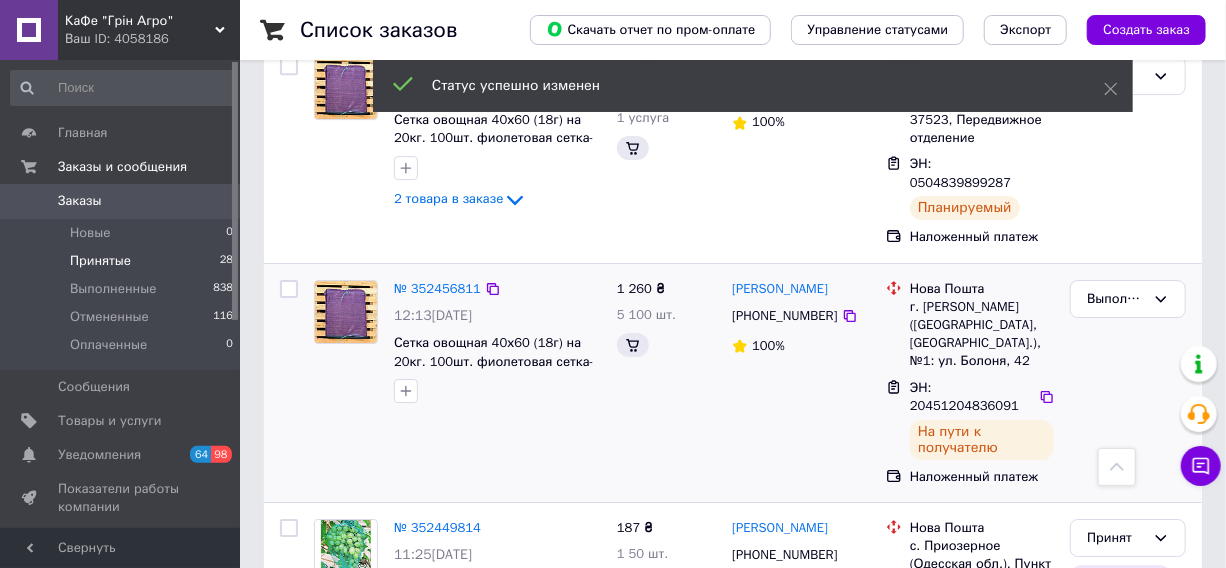 scroll, scrollTop: 2909, scrollLeft: 0, axis: vertical 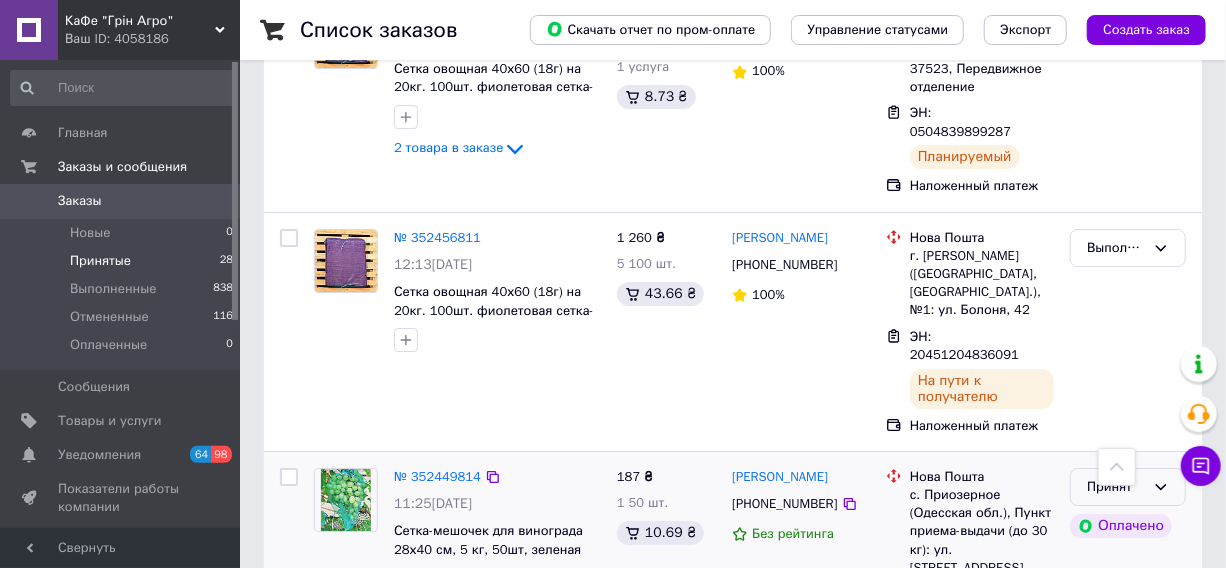 click 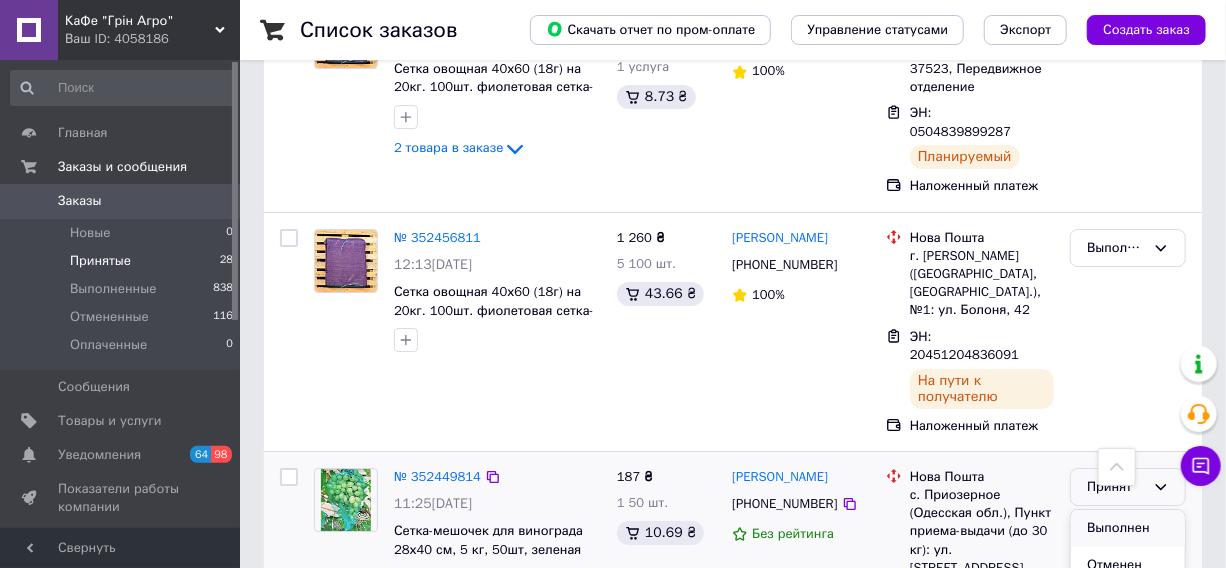 click on "Выполнен" at bounding box center (1128, 528) 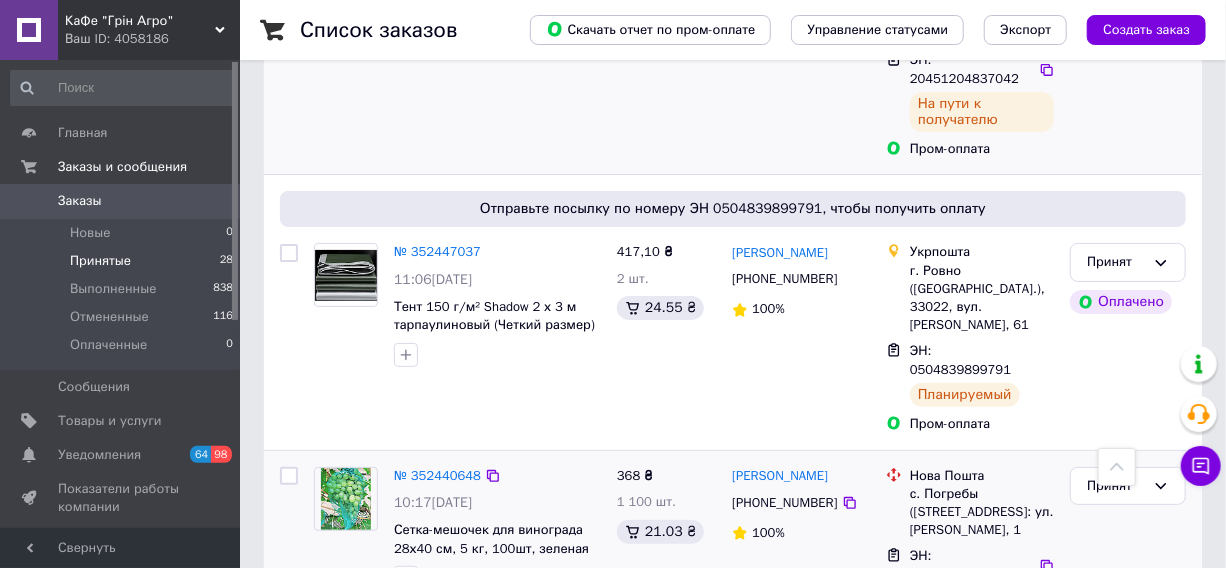 scroll, scrollTop: 3454, scrollLeft: 0, axis: vertical 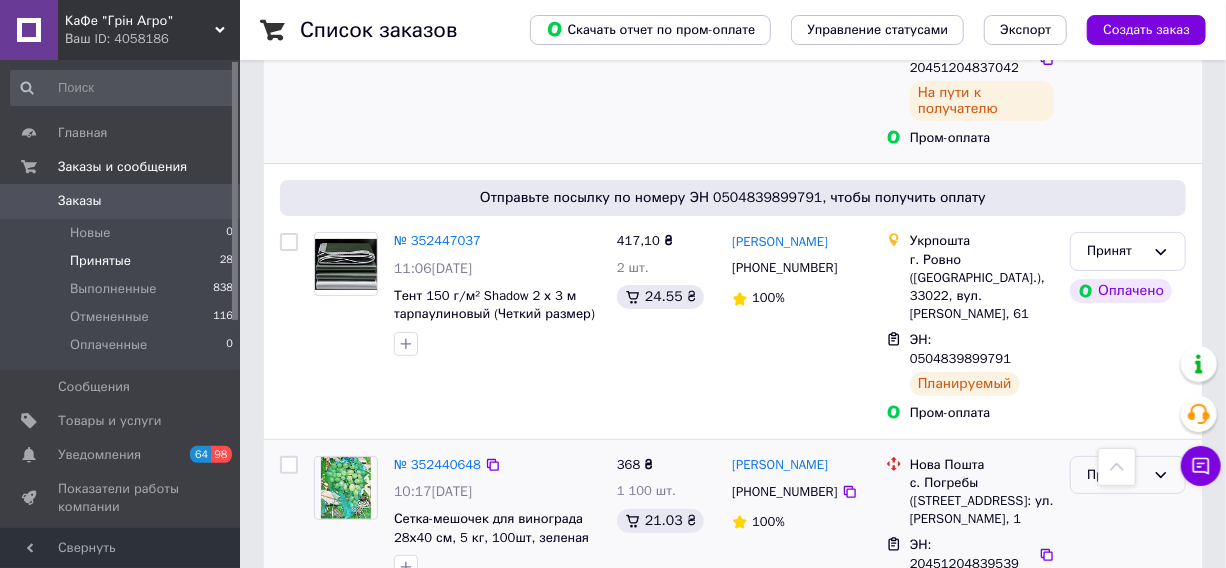 click 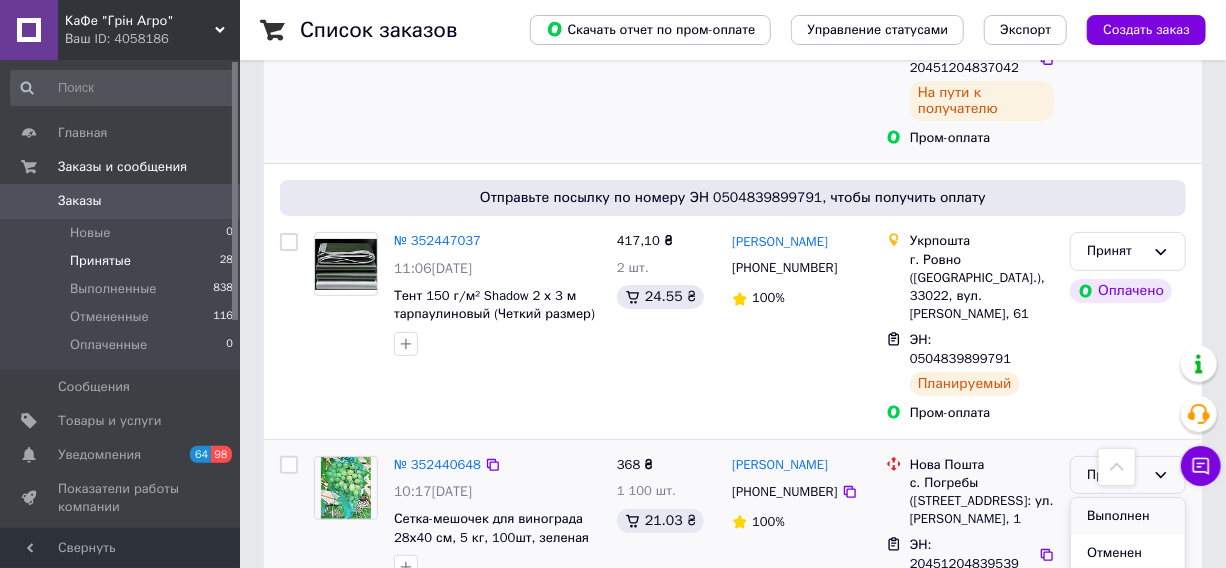 click on "Выполнен" at bounding box center [1128, 516] 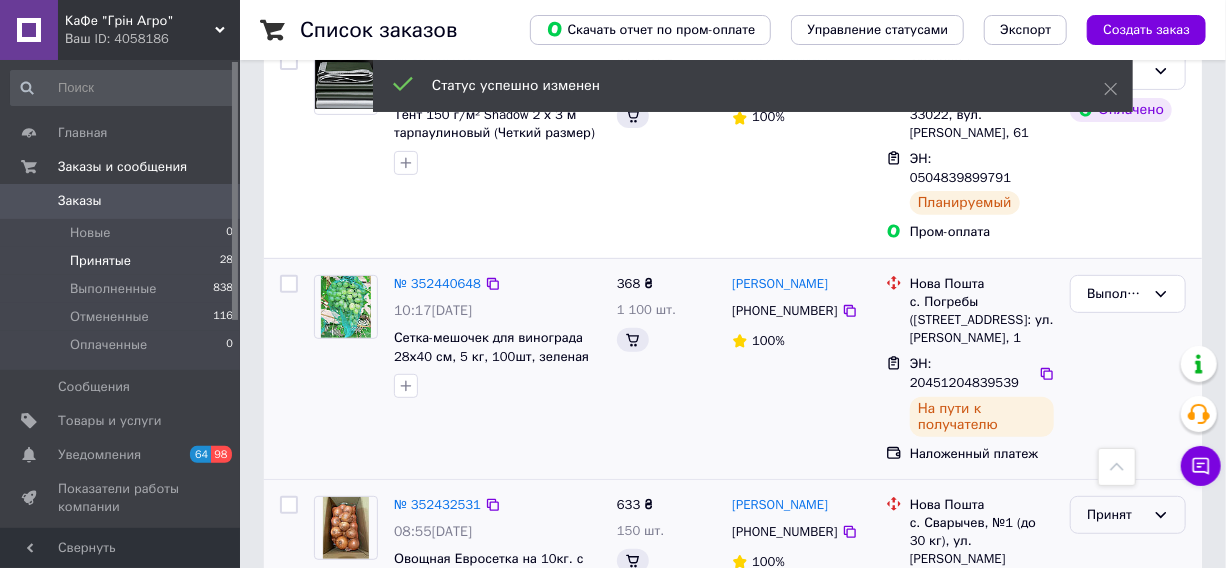 scroll, scrollTop: 3636, scrollLeft: 0, axis: vertical 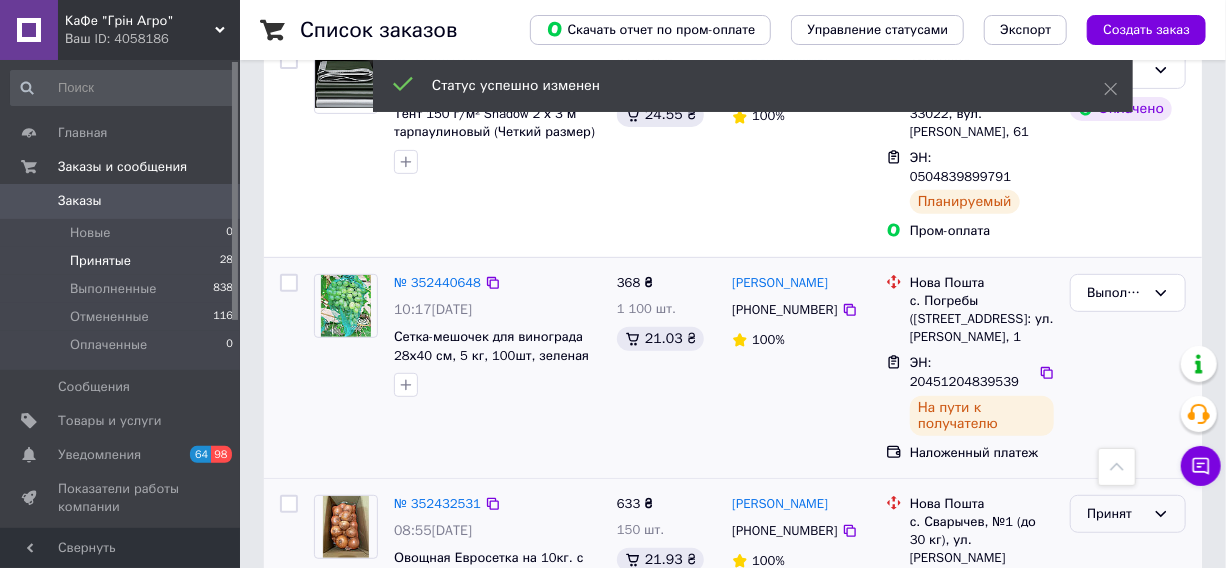 click 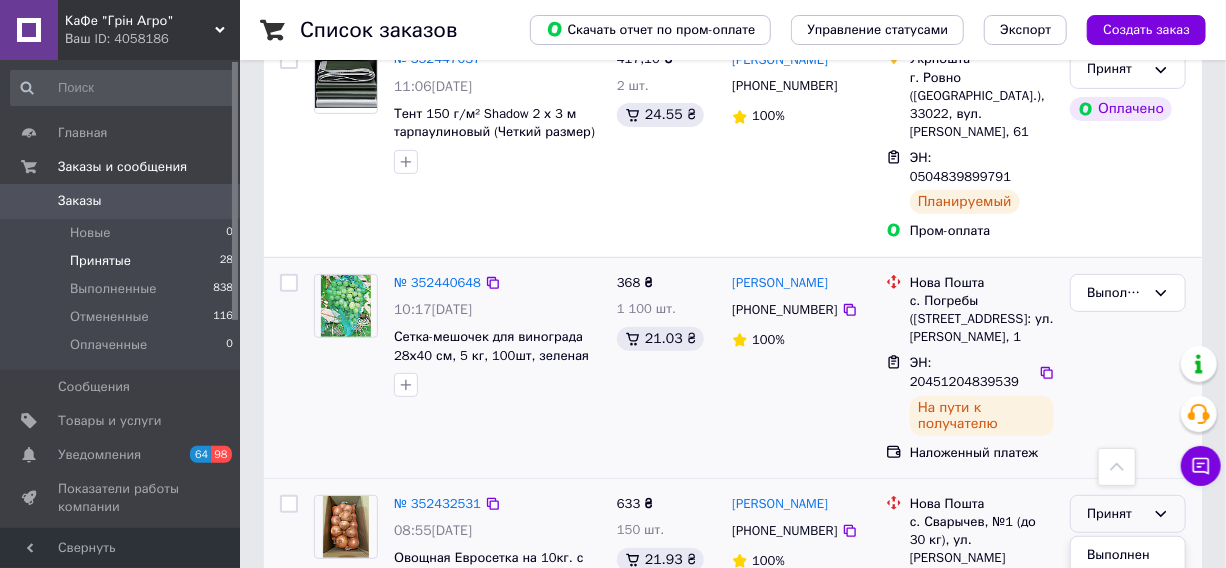 click on "Выполнен" at bounding box center [1128, 555] 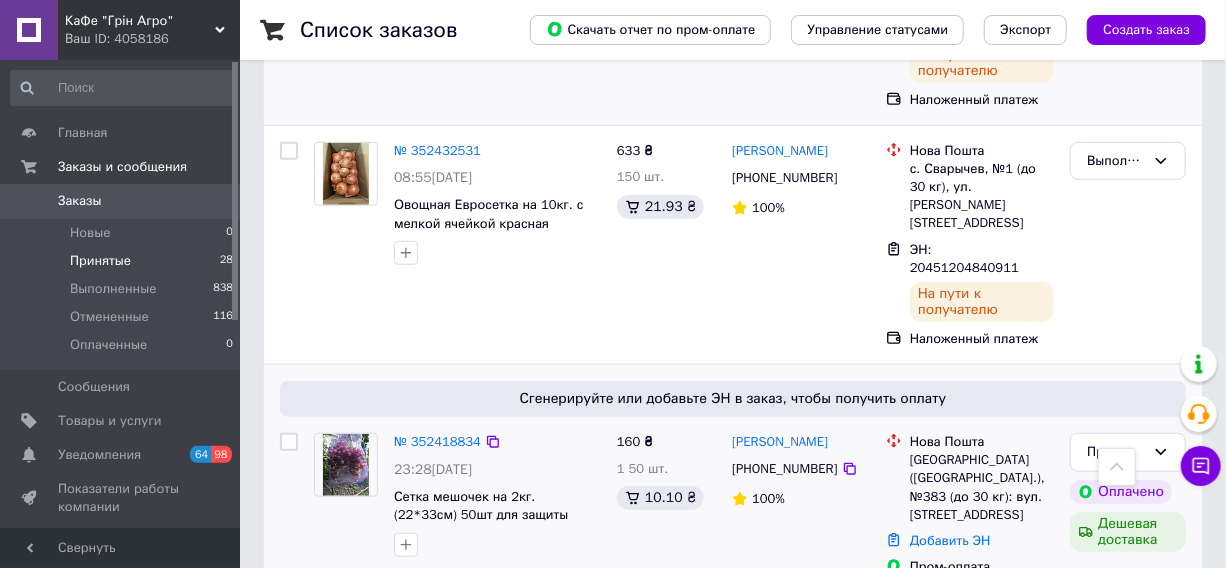 scroll, scrollTop: 3999, scrollLeft: 0, axis: vertical 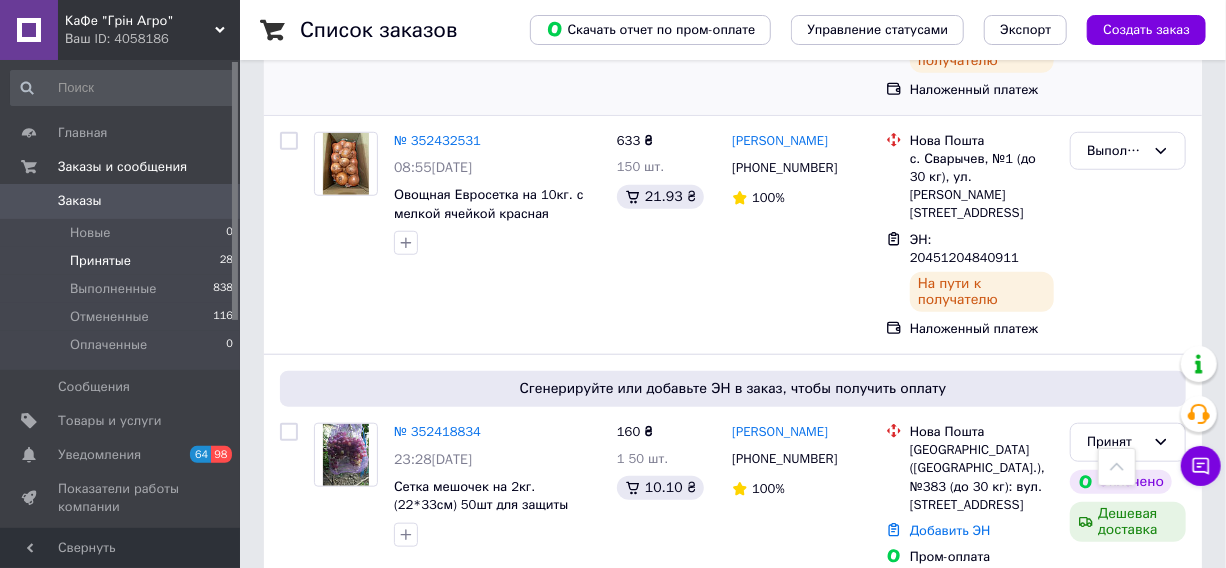 click 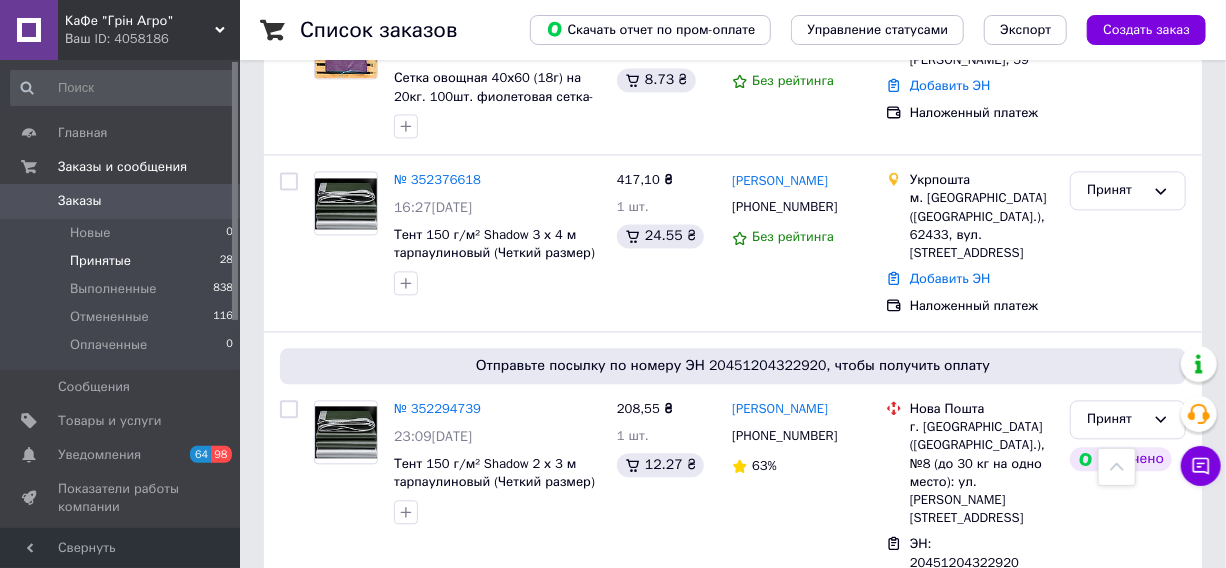scroll, scrollTop: 5271, scrollLeft: 0, axis: vertical 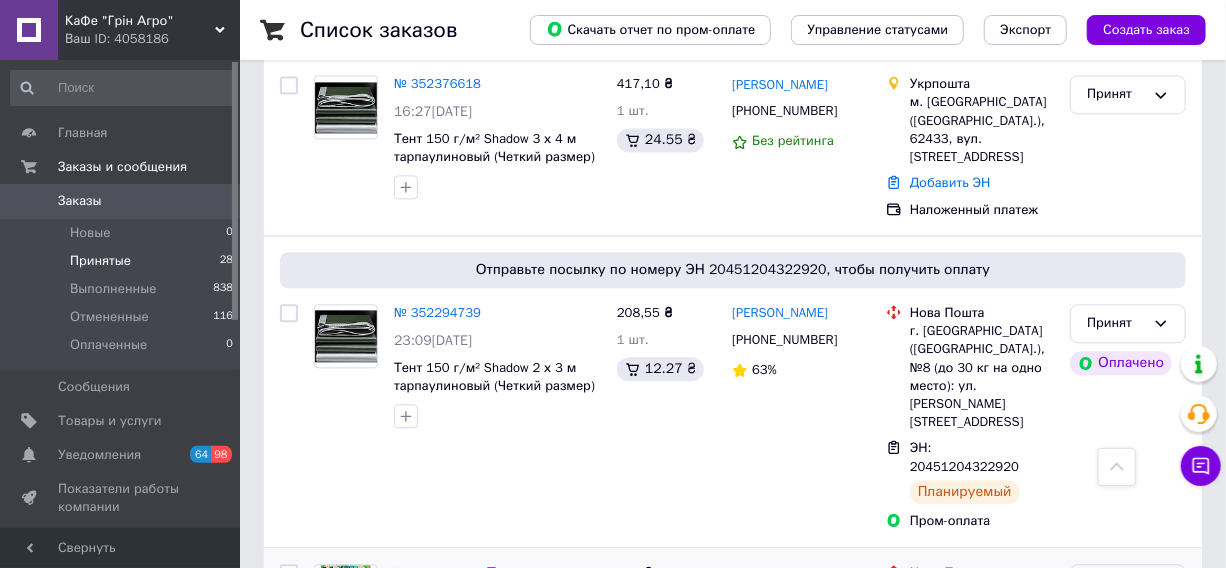 click 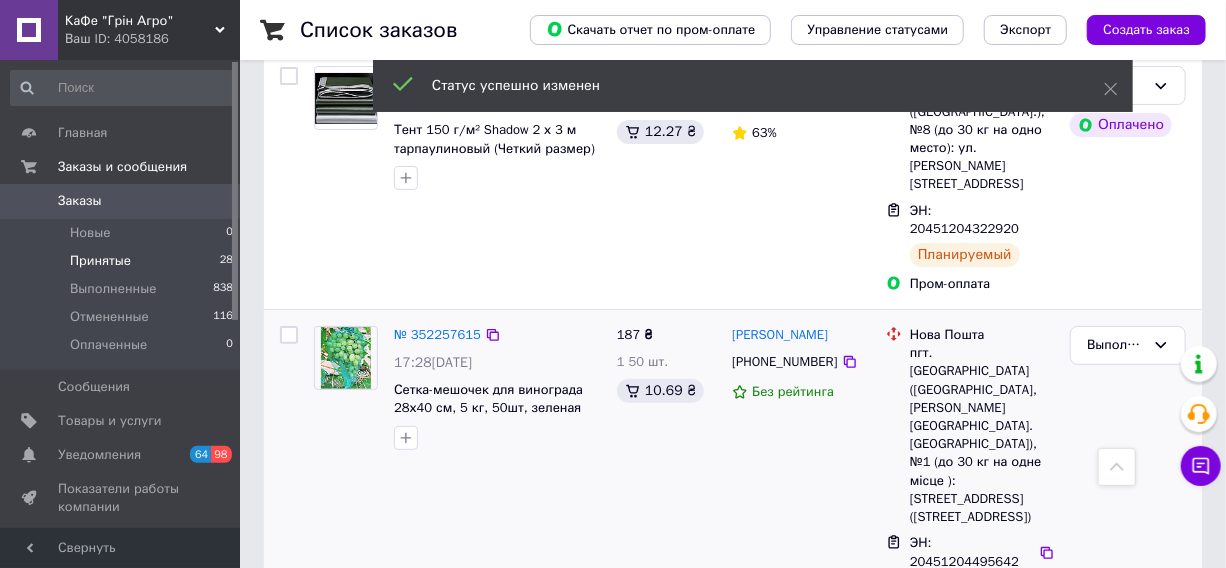 scroll, scrollTop: 3559, scrollLeft: 0, axis: vertical 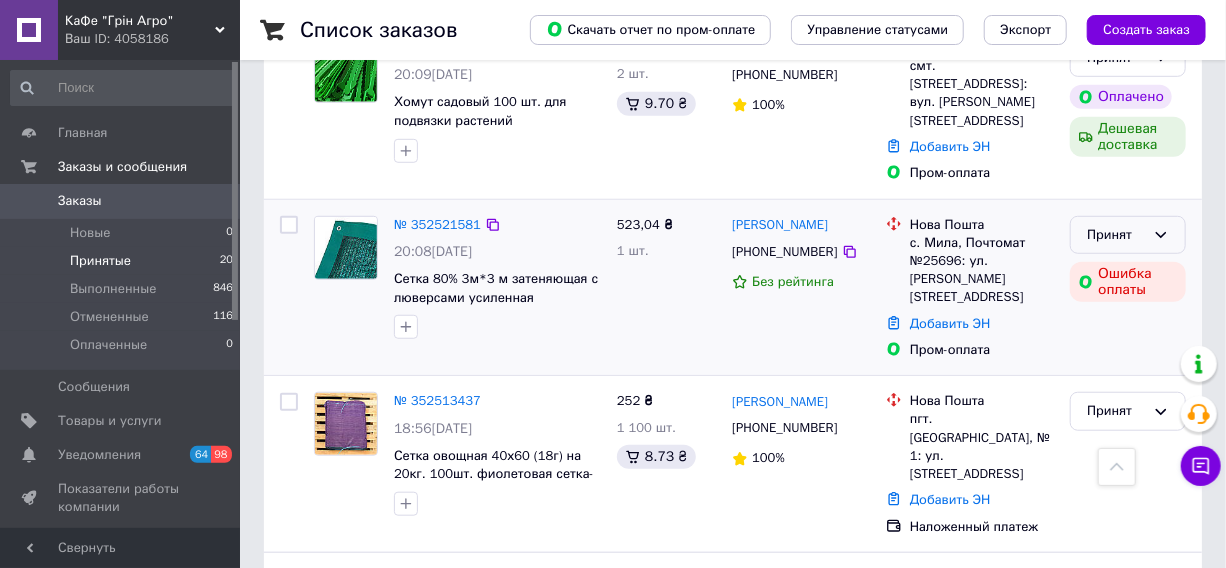 click 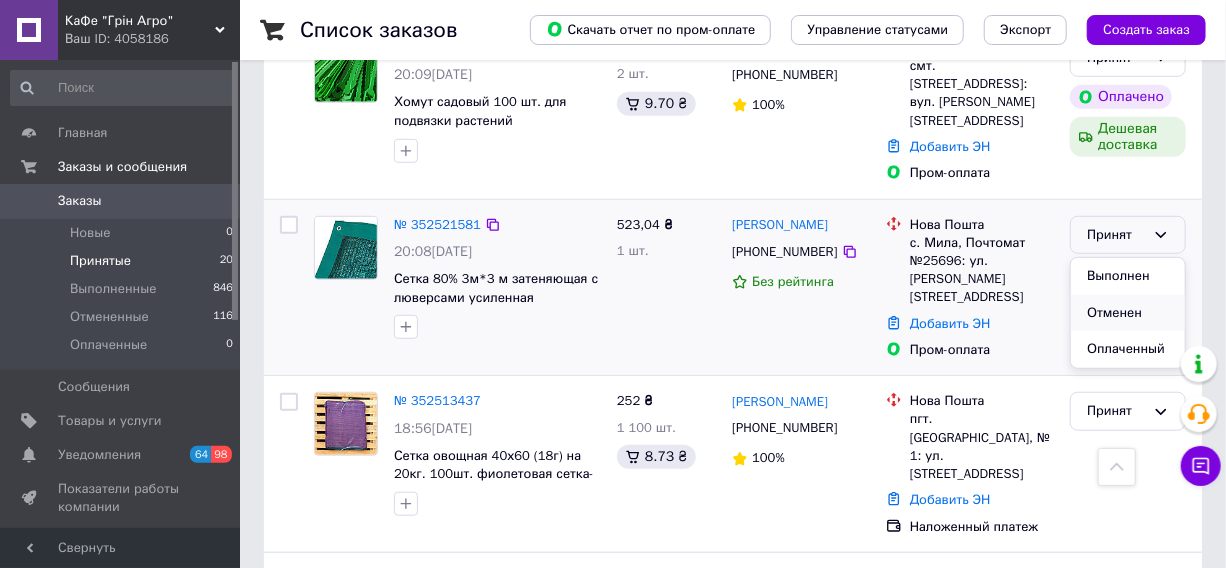 click on "Отменен" at bounding box center (1128, 313) 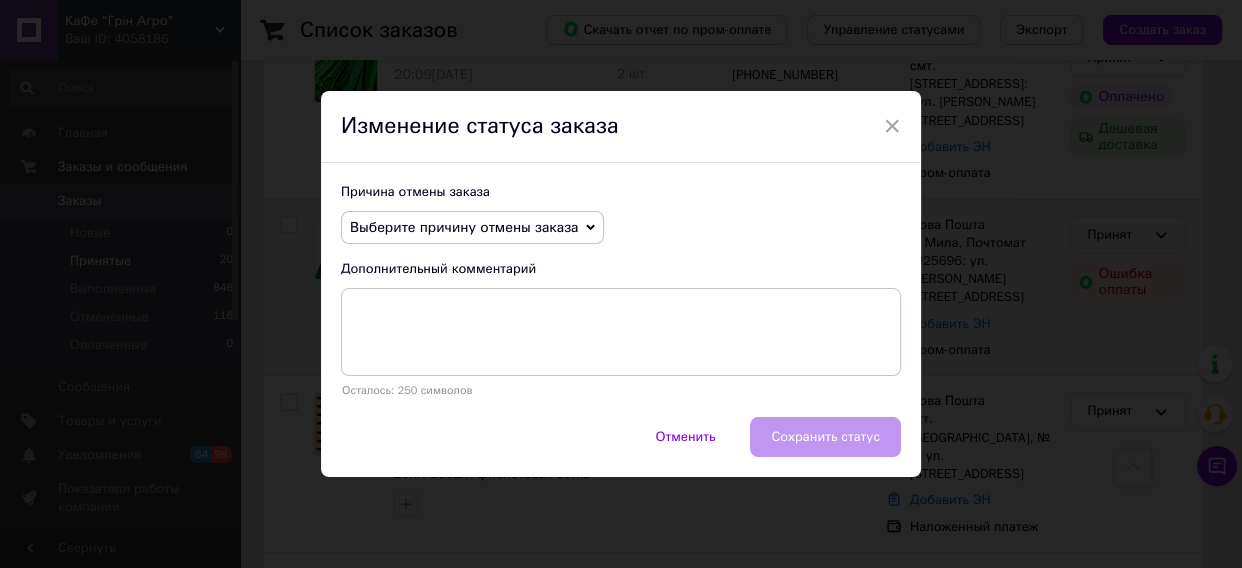 click 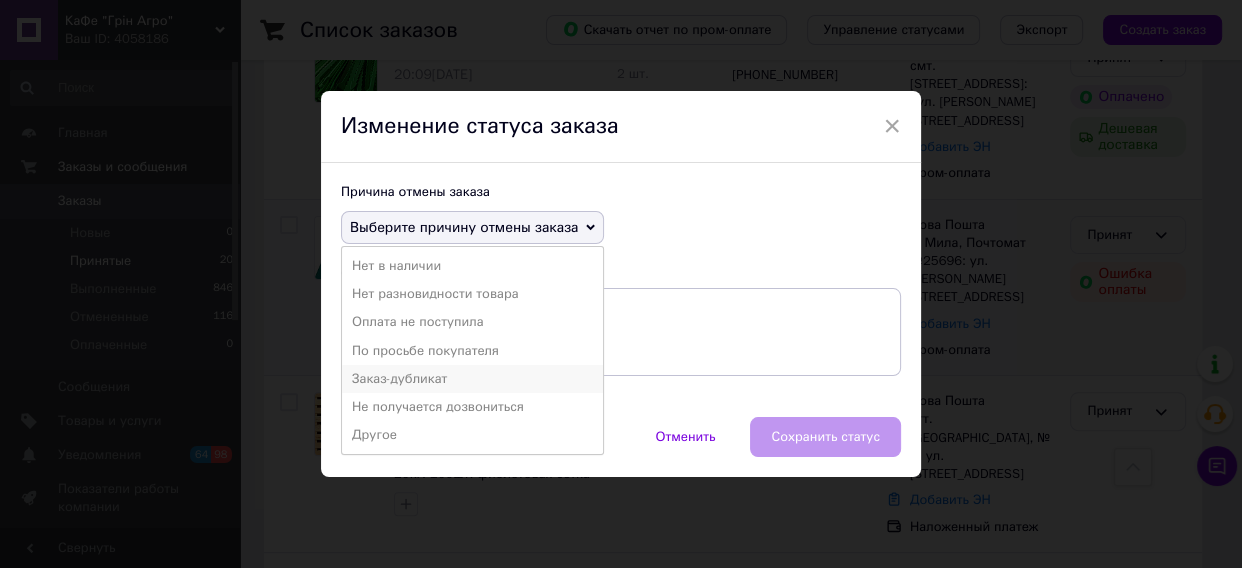 click on "Заказ-дубликат" at bounding box center [472, 379] 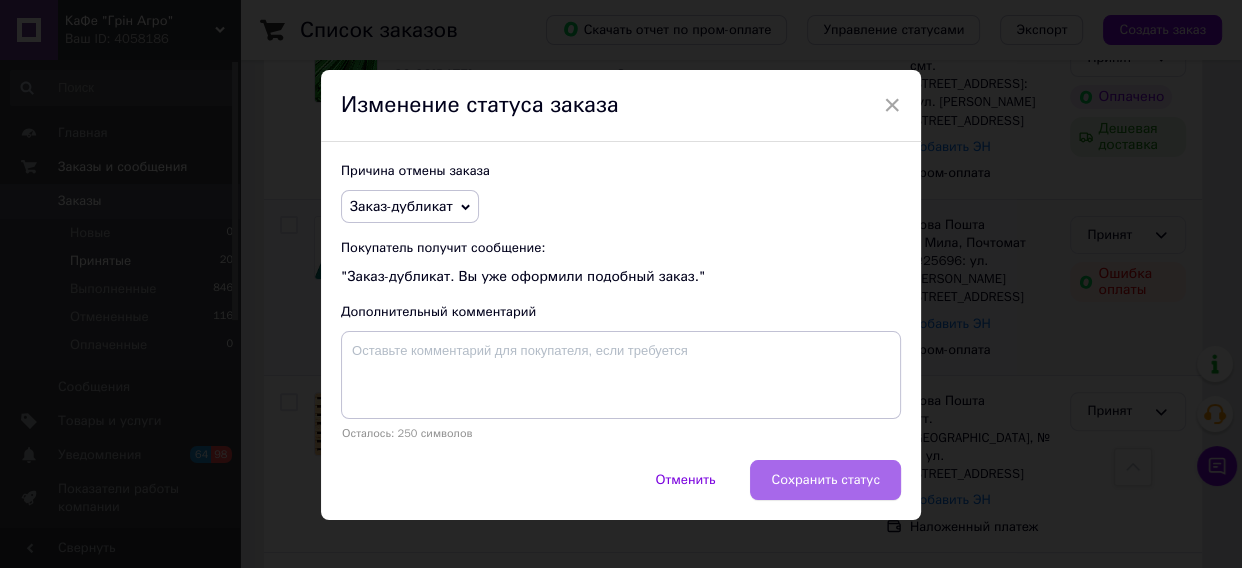 click on "Сохранить статус" at bounding box center [825, 480] 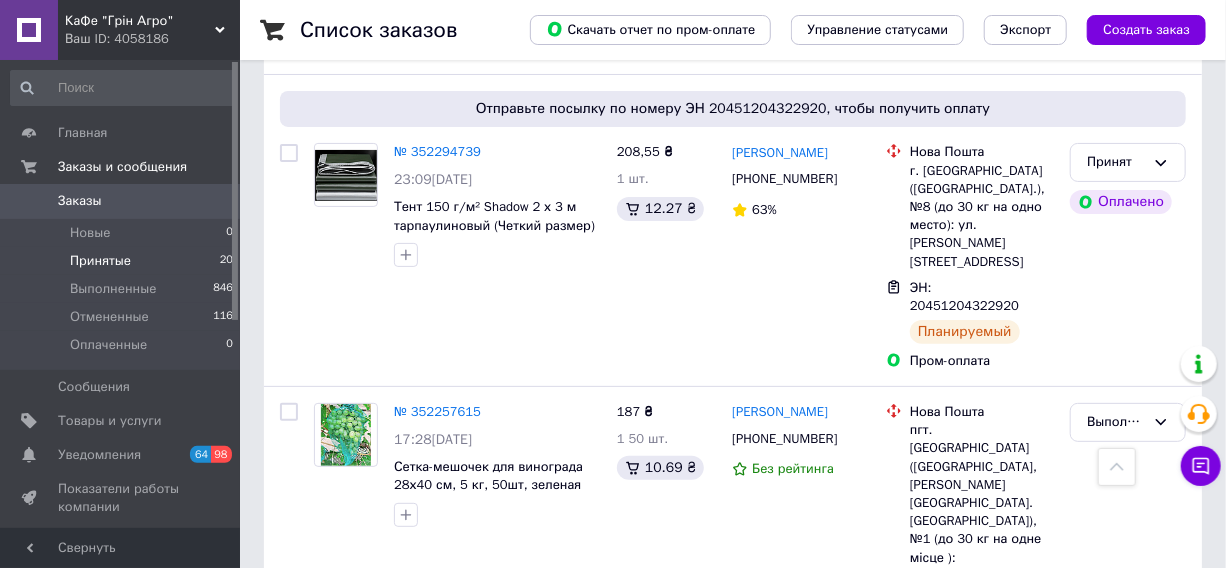 scroll, scrollTop: 3539, scrollLeft: 0, axis: vertical 